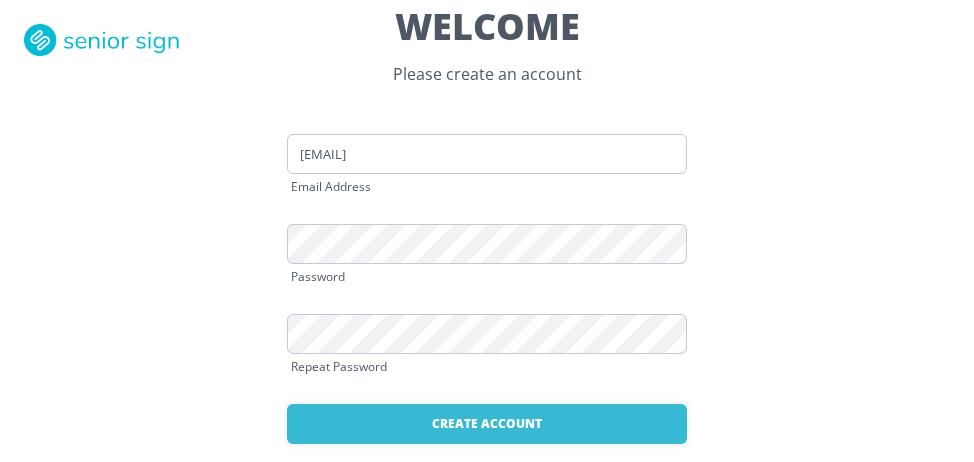 scroll, scrollTop: 0, scrollLeft: 0, axis: both 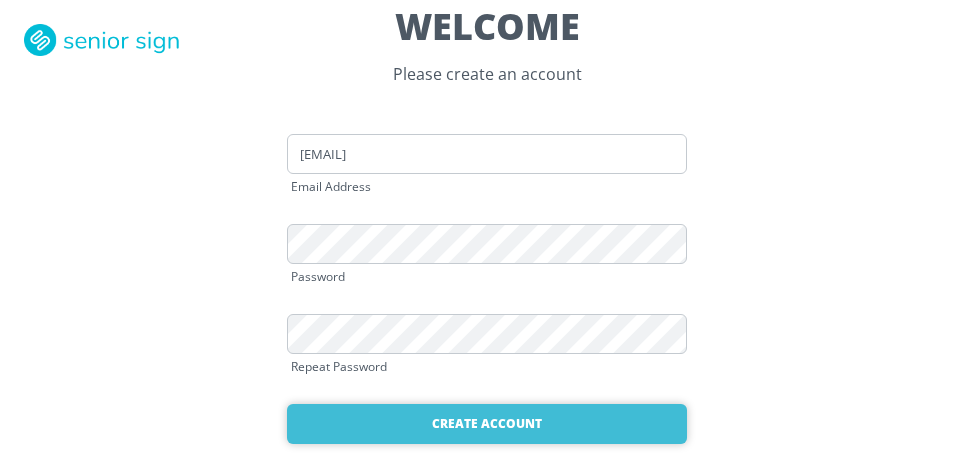 click on "Create Account" at bounding box center (487, 424) 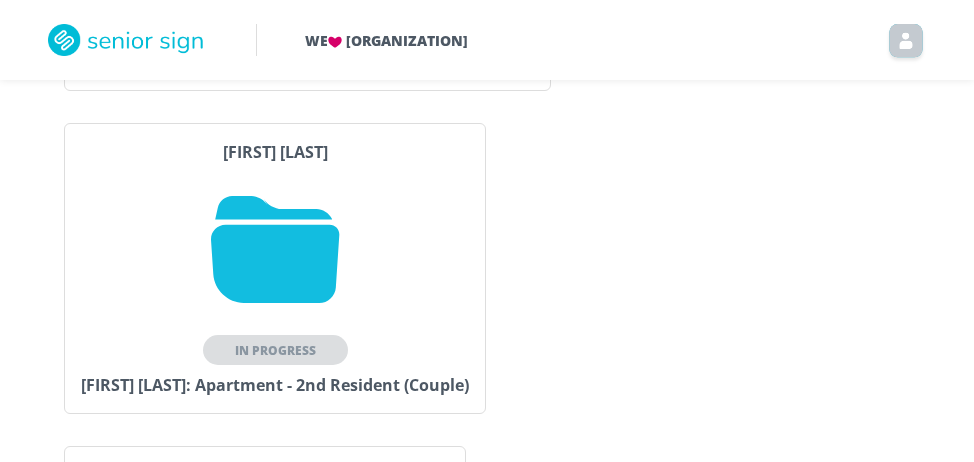 scroll, scrollTop: 693, scrollLeft: 0, axis: vertical 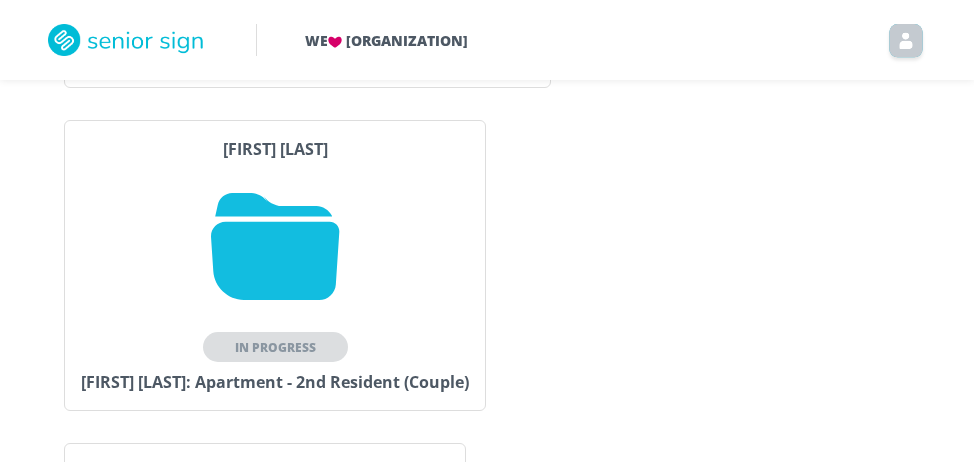 click at bounding box center [275, 246] 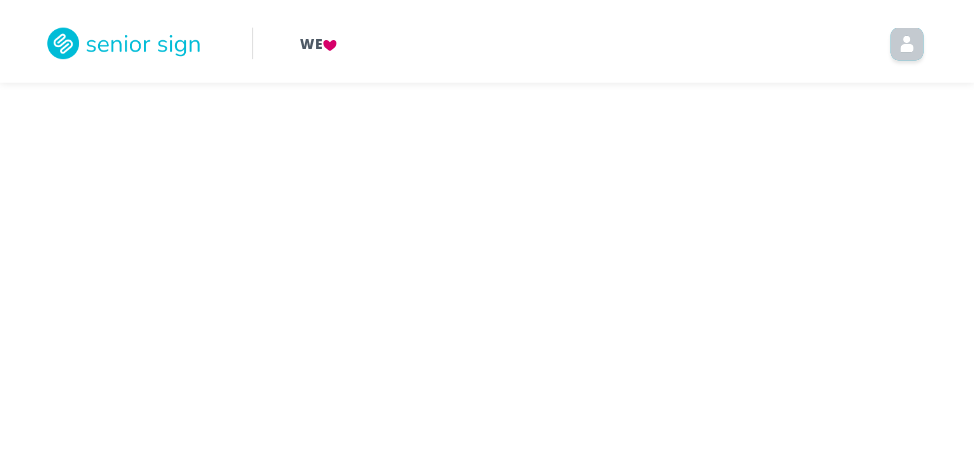 scroll, scrollTop: 0, scrollLeft: 0, axis: both 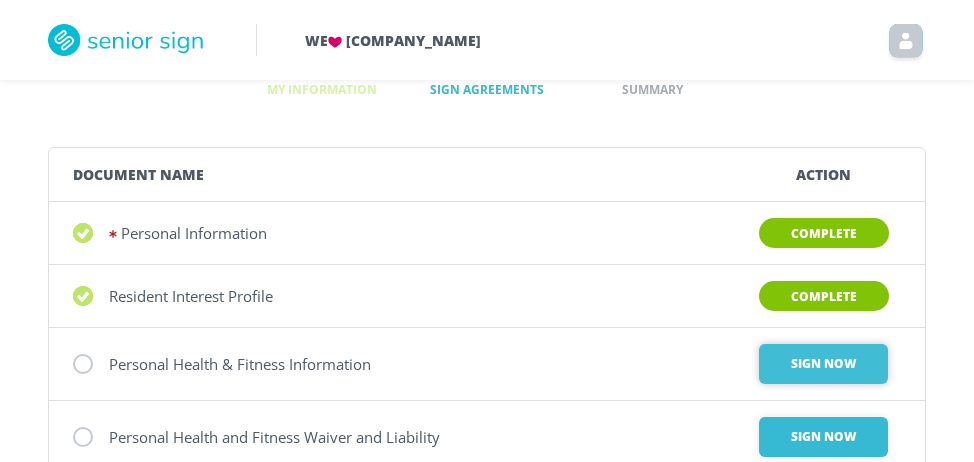 click on "Sign Now" at bounding box center [823, 364] 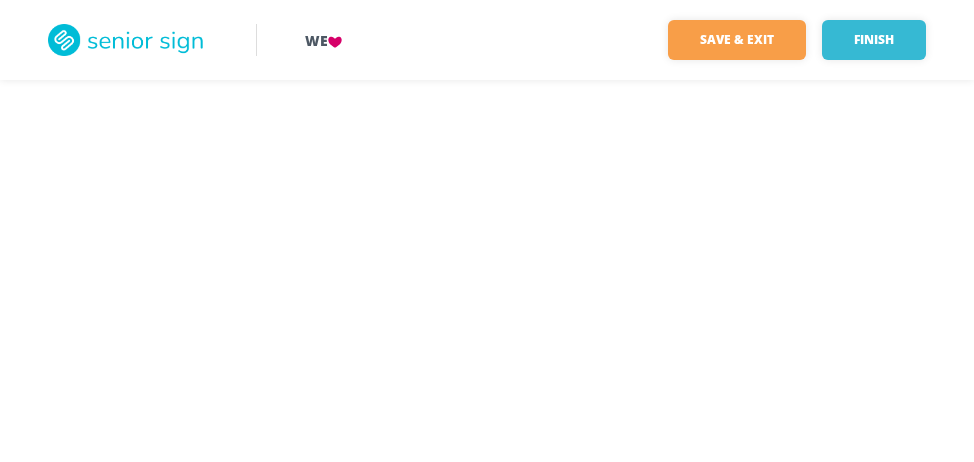 scroll, scrollTop: 0, scrollLeft: 0, axis: both 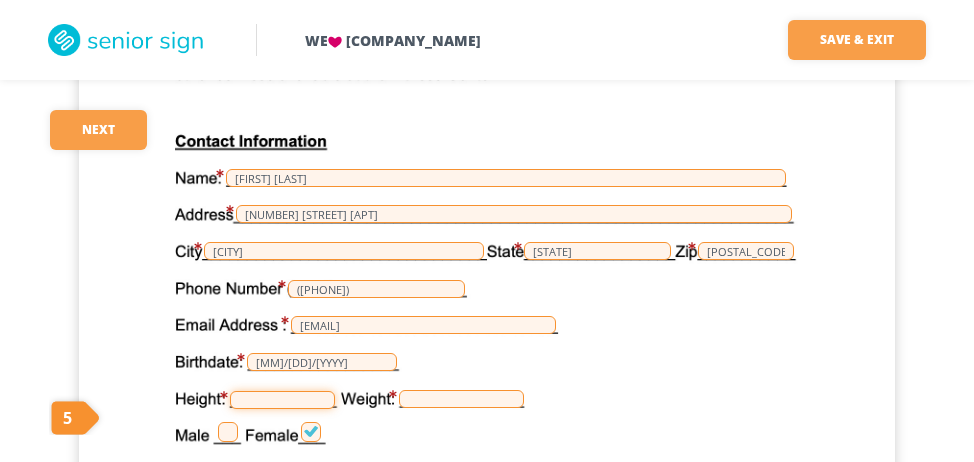 click at bounding box center (282, 400) 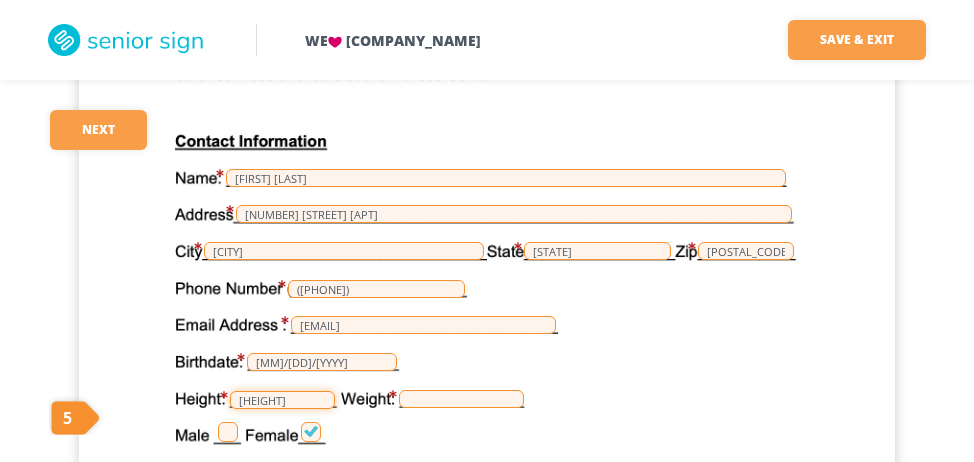 type on "[HEIGHT]" 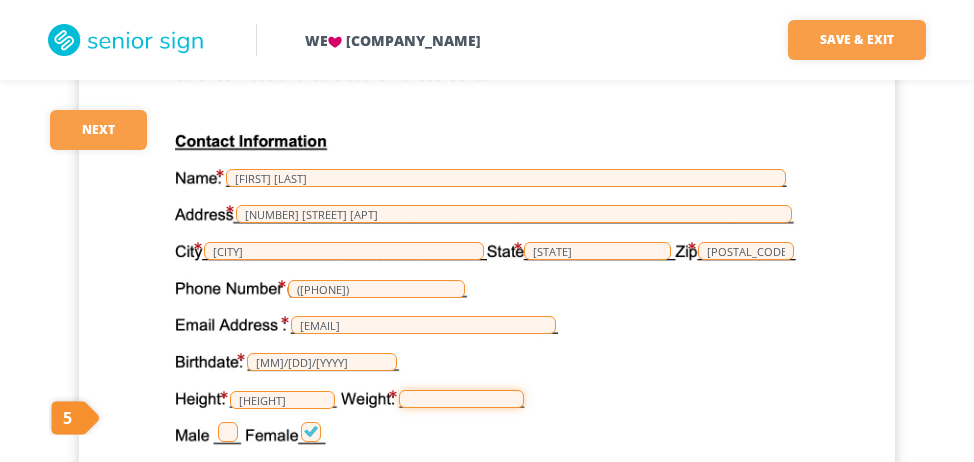 click at bounding box center [461, 399] 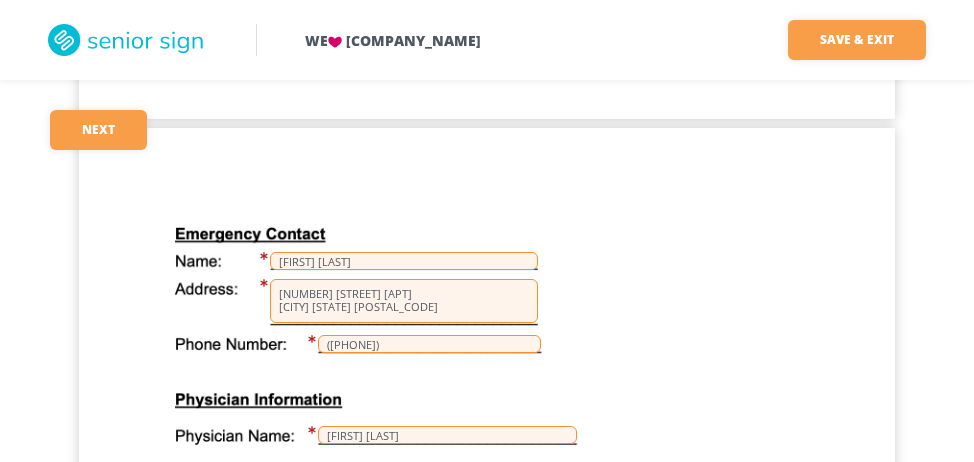 scroll, scrollTop: 1095, scrollLeft: 0, axis: vertical 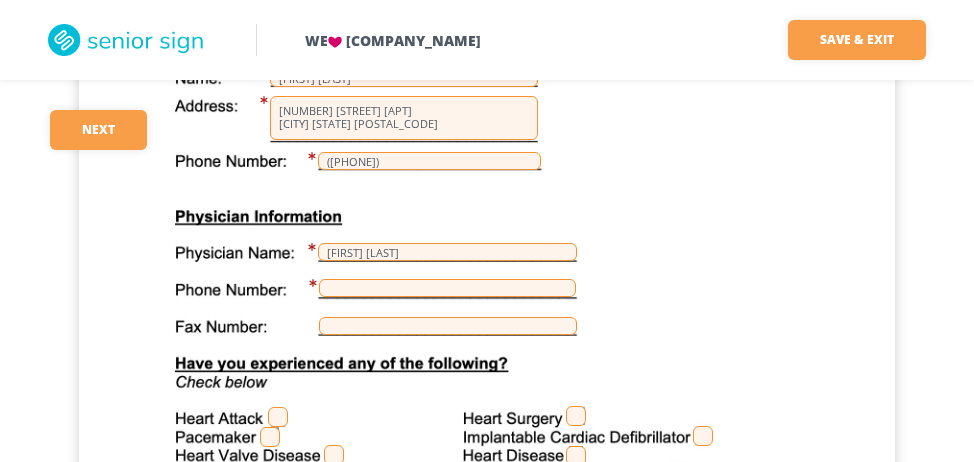 type on "[POSTAL_CODE]" 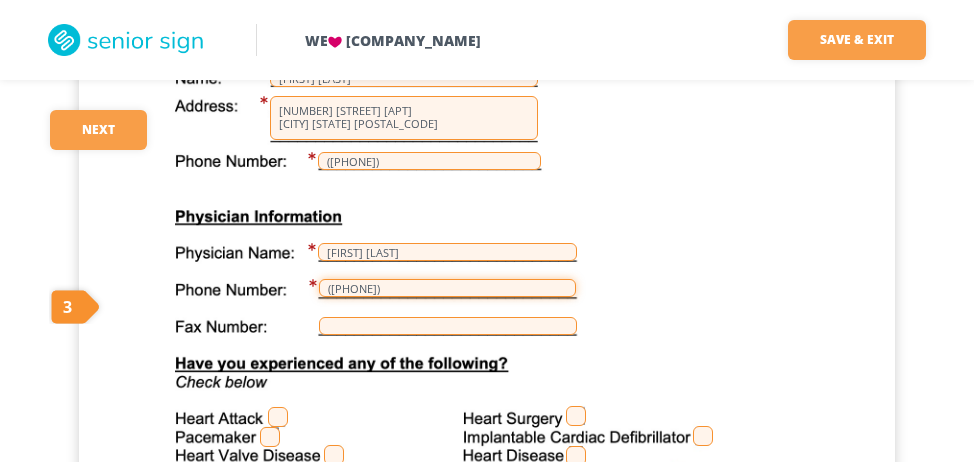 click on "([PHONE])" at bounding box center [447, 288] 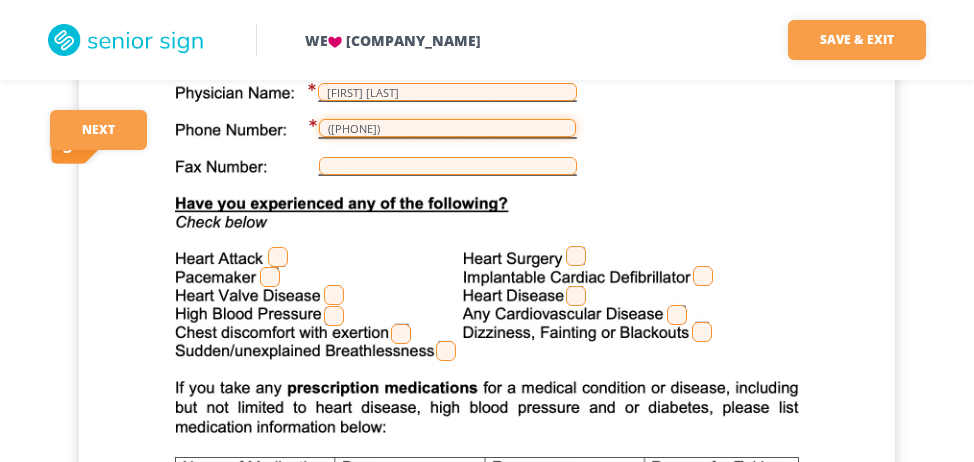 scroll, scrollTop: 1446, scrollLeft: 0, axis: vertical 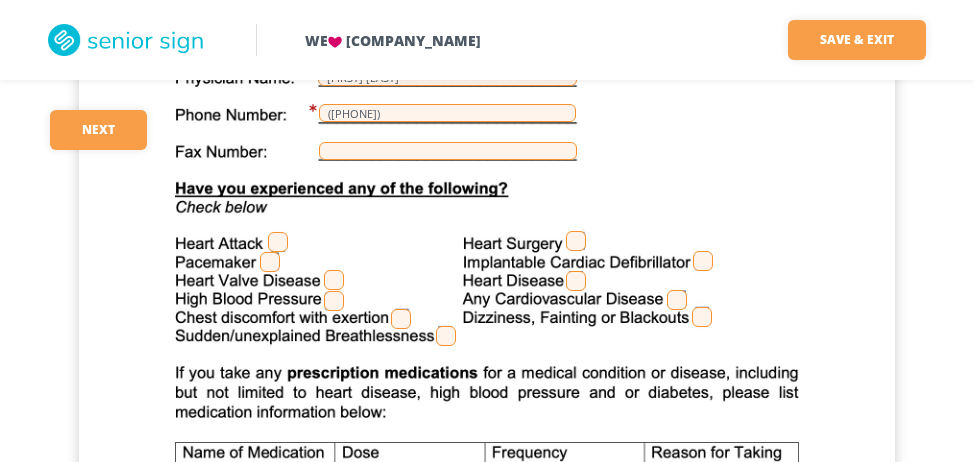 click at bounding box center (334, 301) 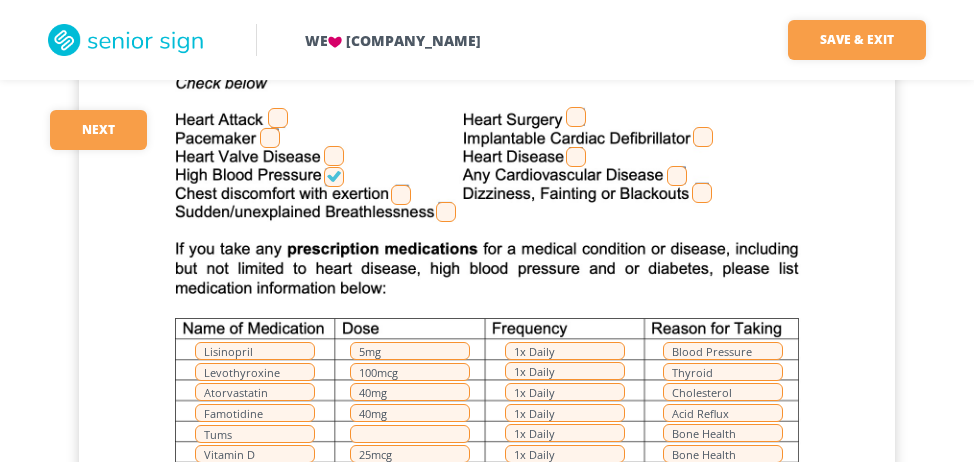 scroll, scrollTop: 1578, scrollLeft: 0, axis: vertical 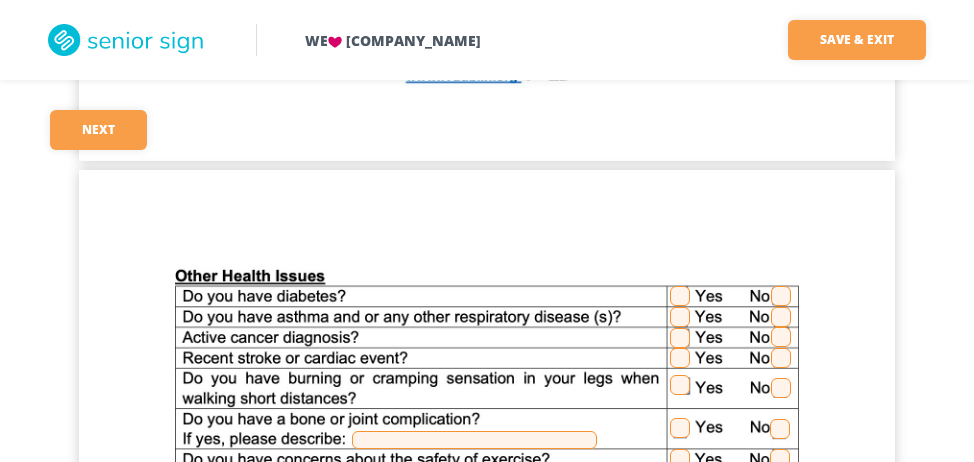 click at bounding box center [781, 296] 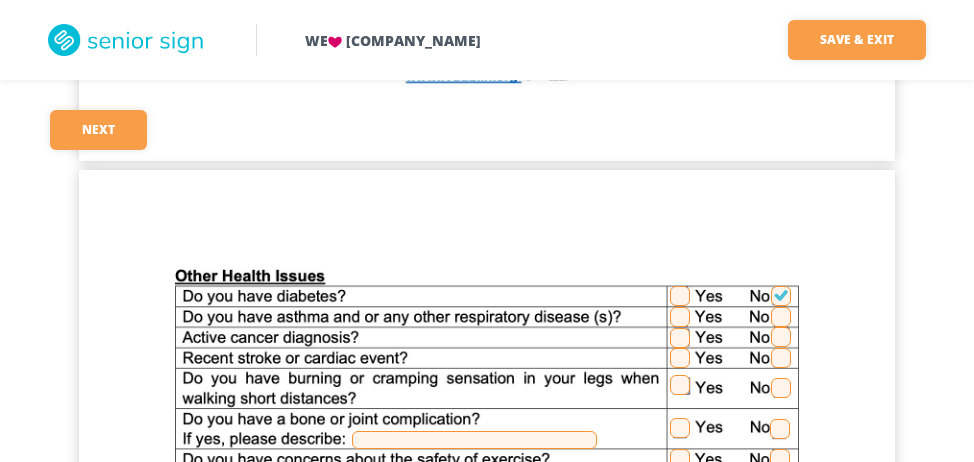 click at bounding box center (781, 317) 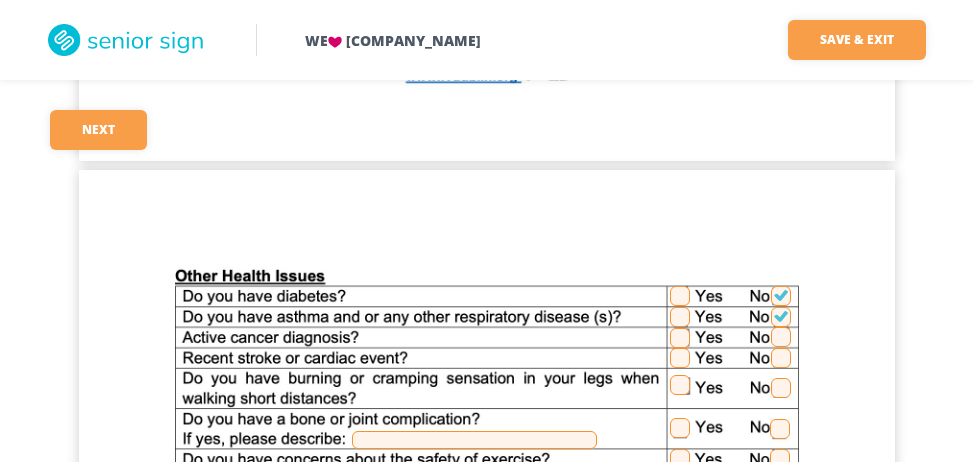 click at bounding box center (781, 337) 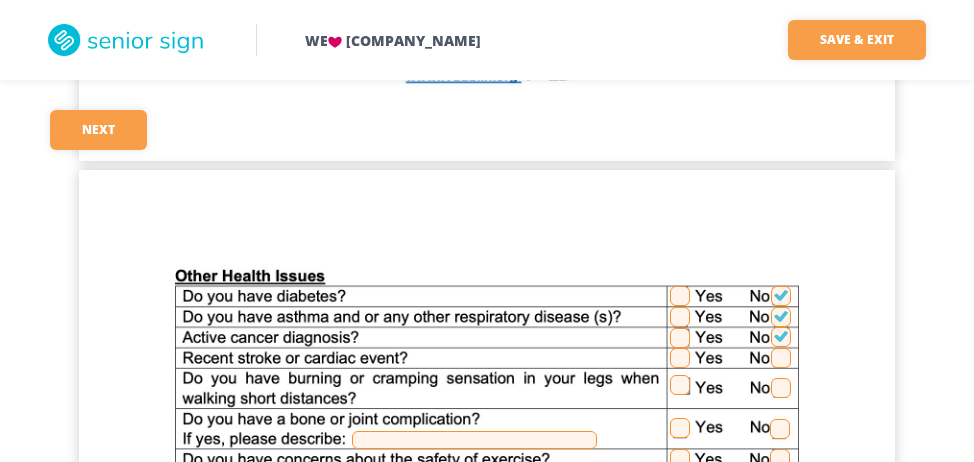 click at bounding box center (781, 358) 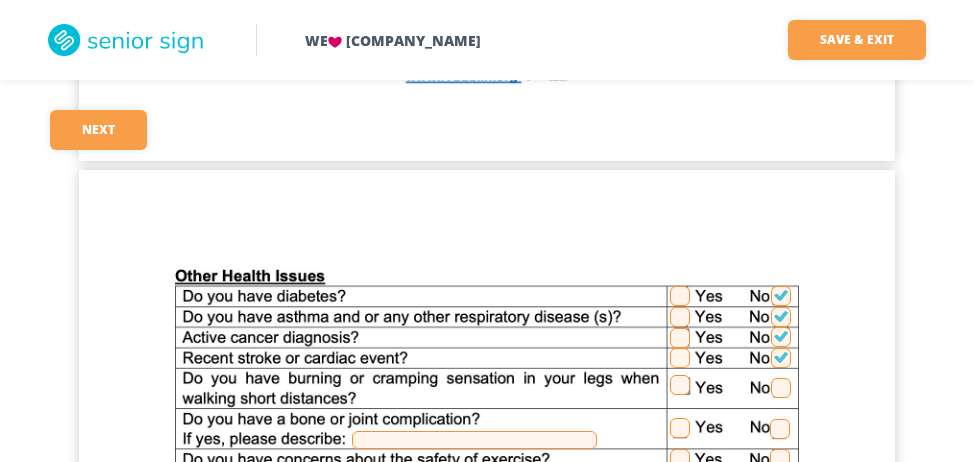 click at bounding box center (781, 388) 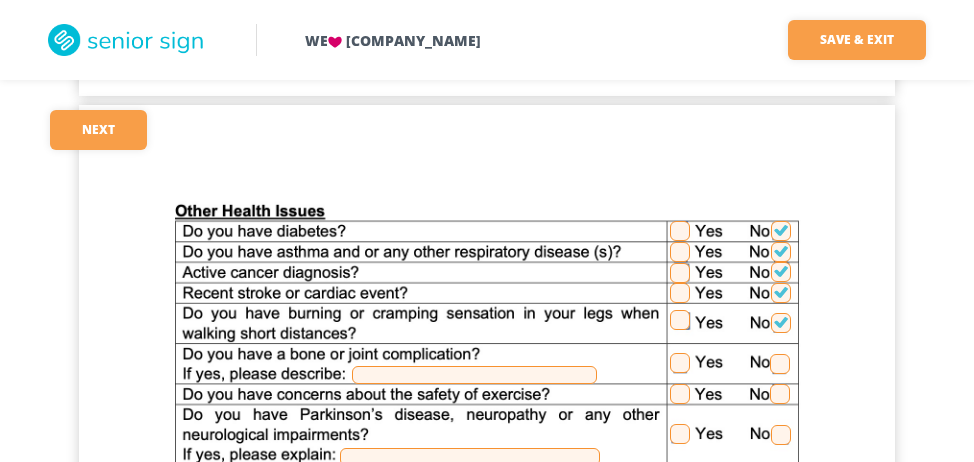 scroll, scrollTop: 2184, scrollLeft: 0, axis: vertical 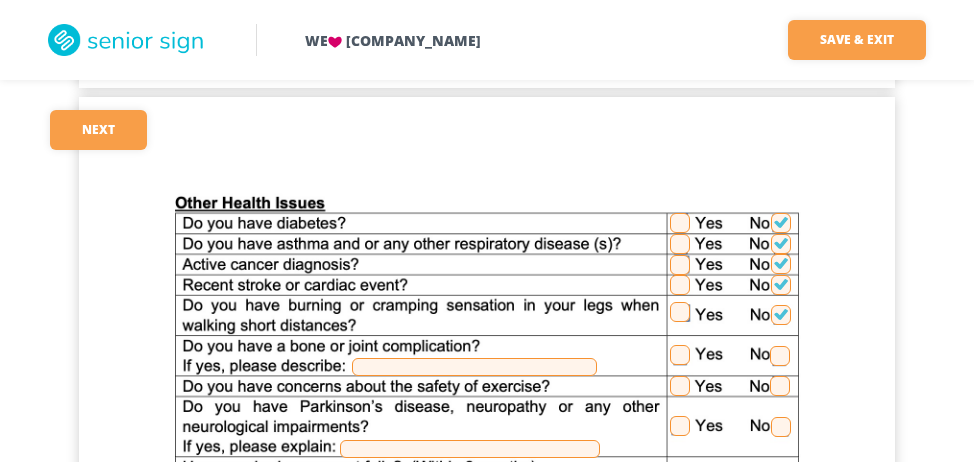 click at bounding box center [680, 355] 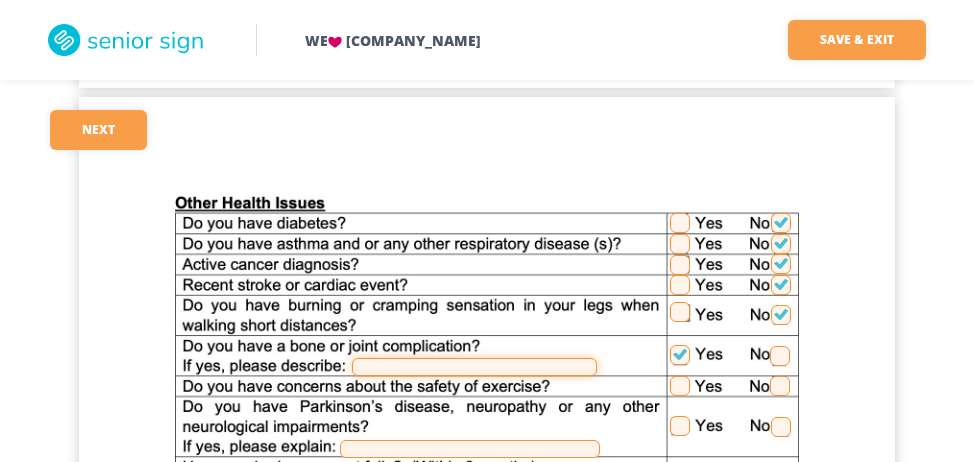 click at bounding box center [474, 367] 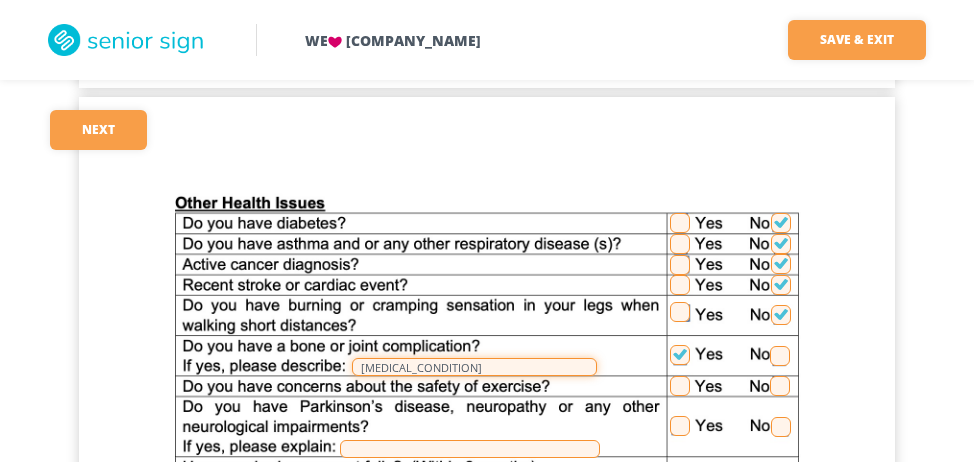 type on "[MEDICAL_CONDITION]" 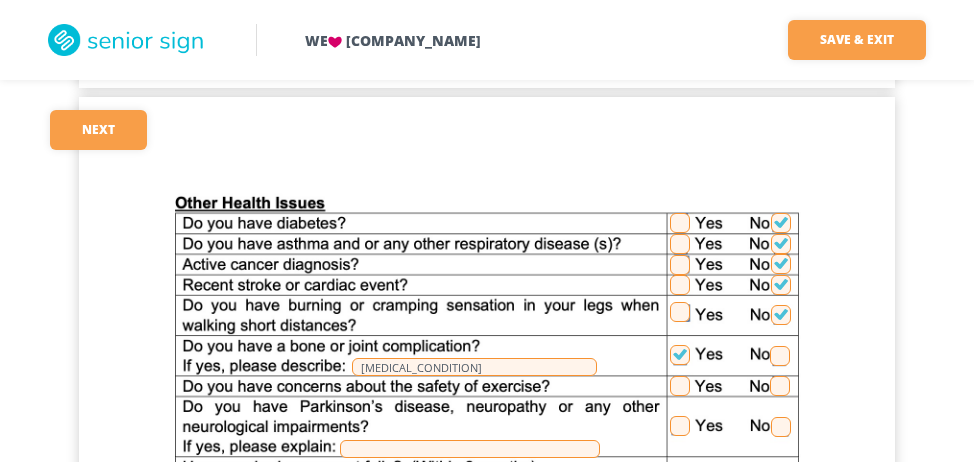 click at bounding box center (680, 386) 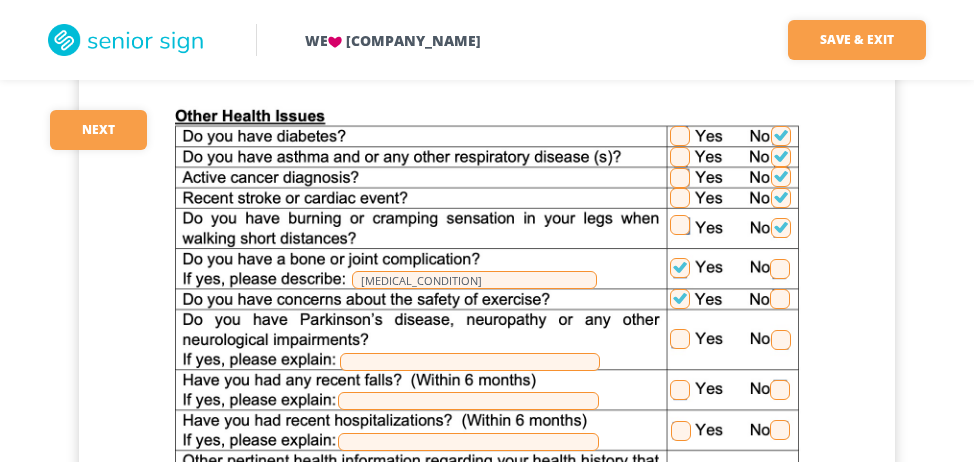 scroll, scrollTop: 2279, scrollLeft: 0, axis: vertical 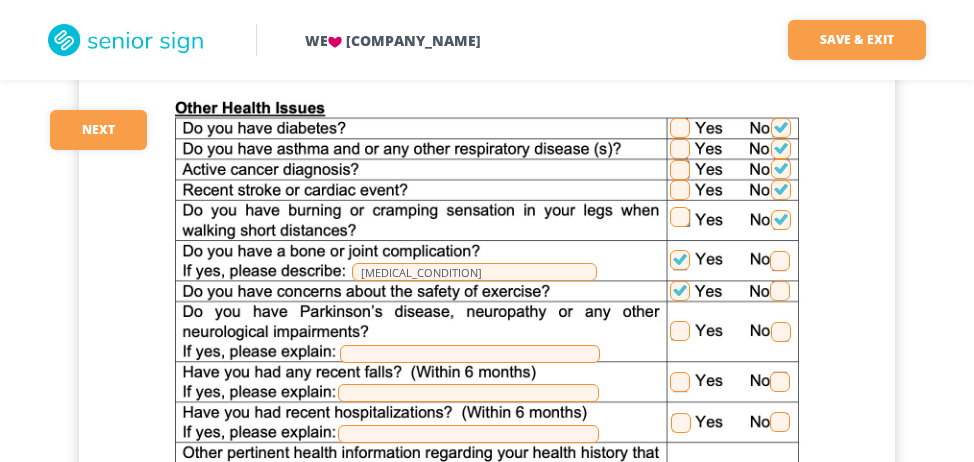 click at bounding box center (781, 332) 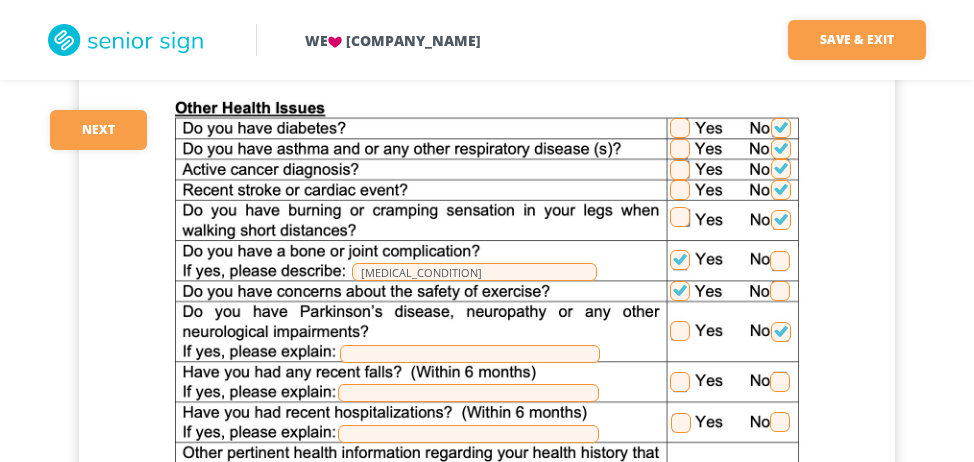 click at bounding box center [680, 382] 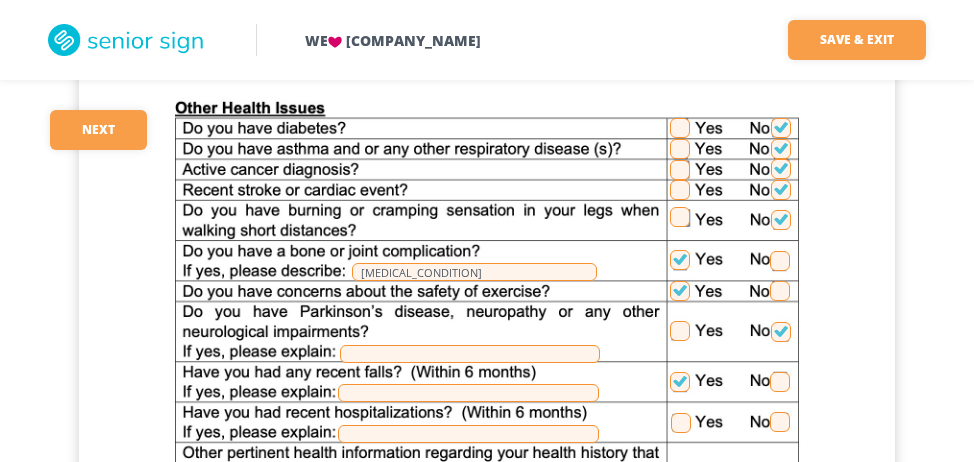 click at bounding box center [681, 423] 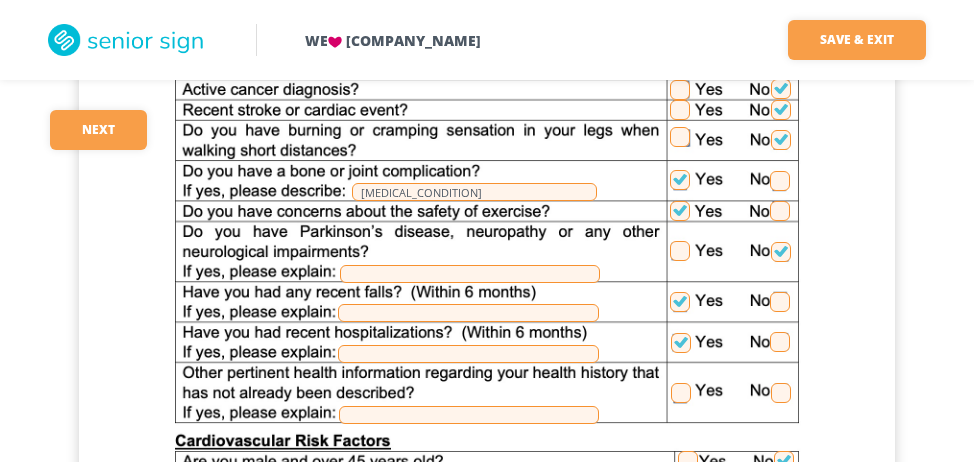 scroll, scrollTop: 2374, scrollLeft: 0, axis: vertical 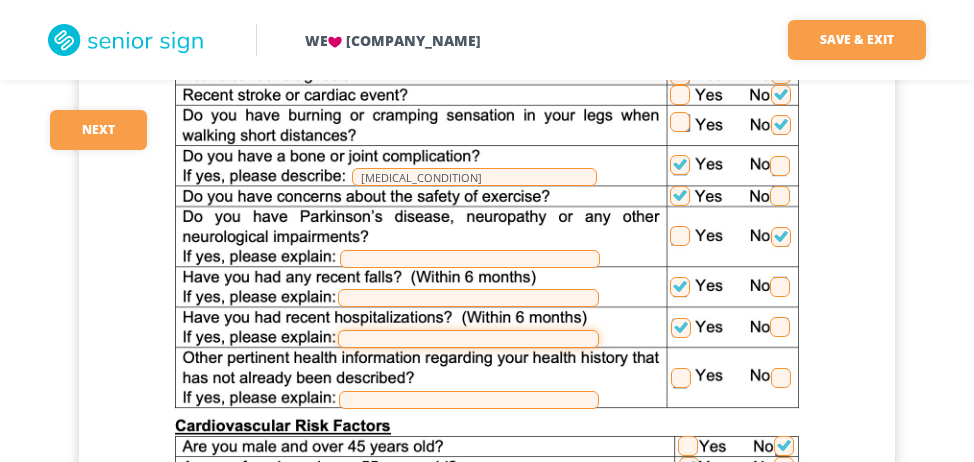 click at bounding box center (468, 339) 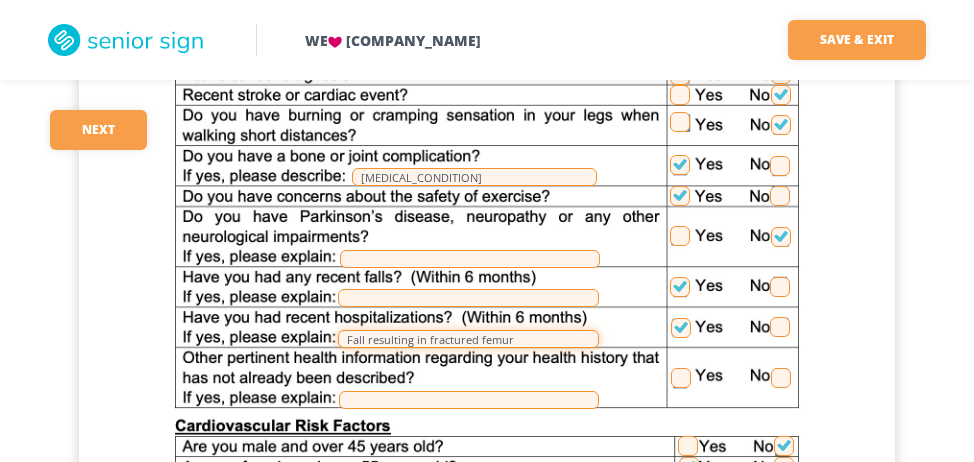 type on "Fall resulting in fractured femur" 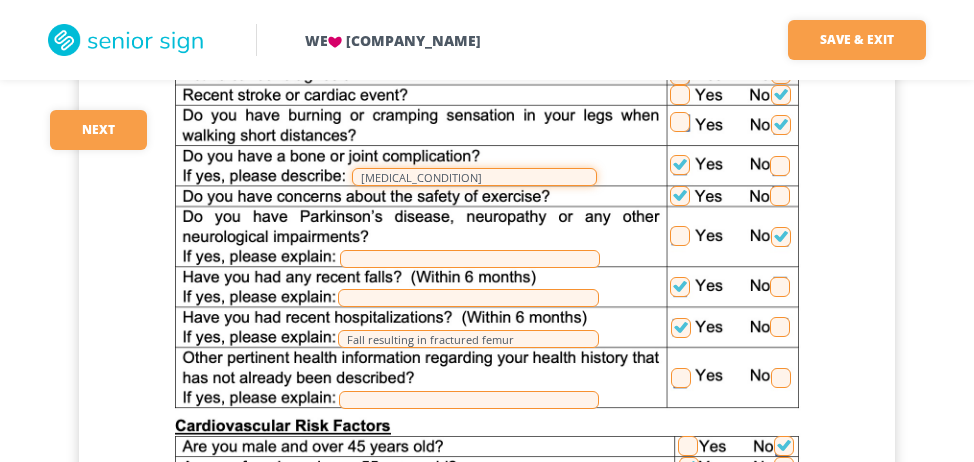 click on "[MEDICAL_CONDITION]" at bounding box center (474, 177) 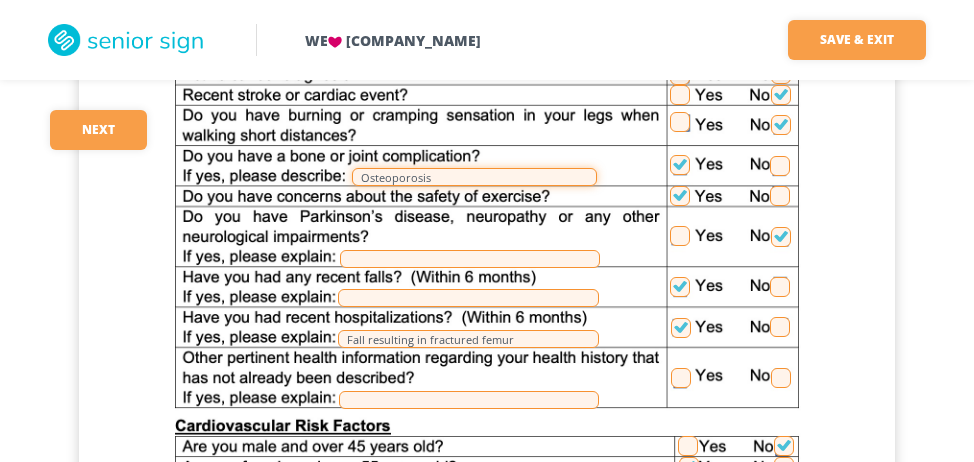 type on "Osteoporosis" 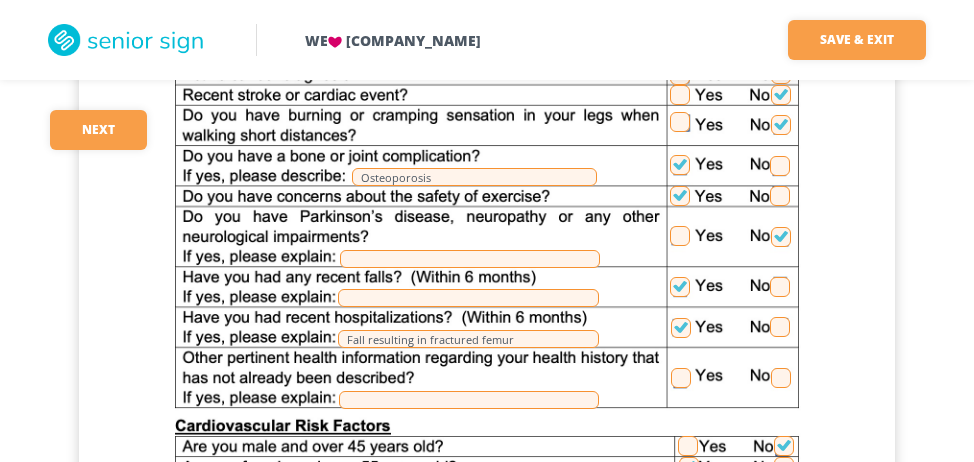 click at bounding box center [781, 378] 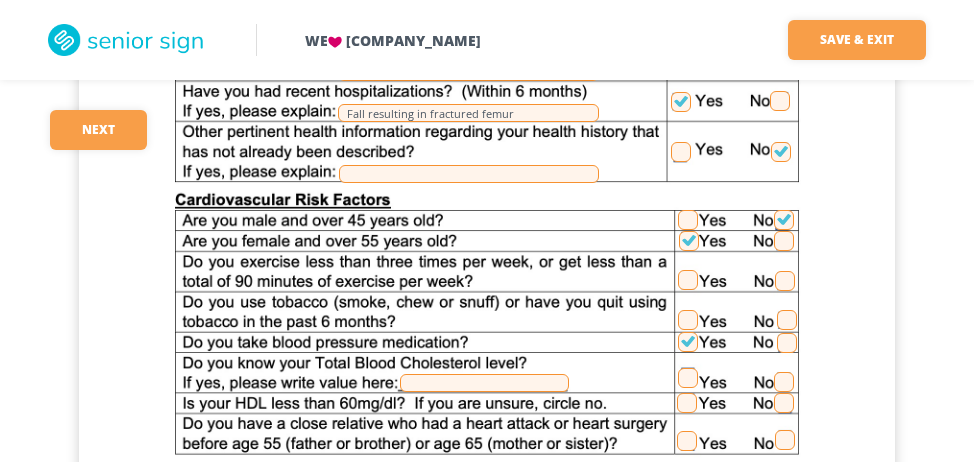 scroll, scrollTop: 2607, scrollLeft: 0, axis: vertical 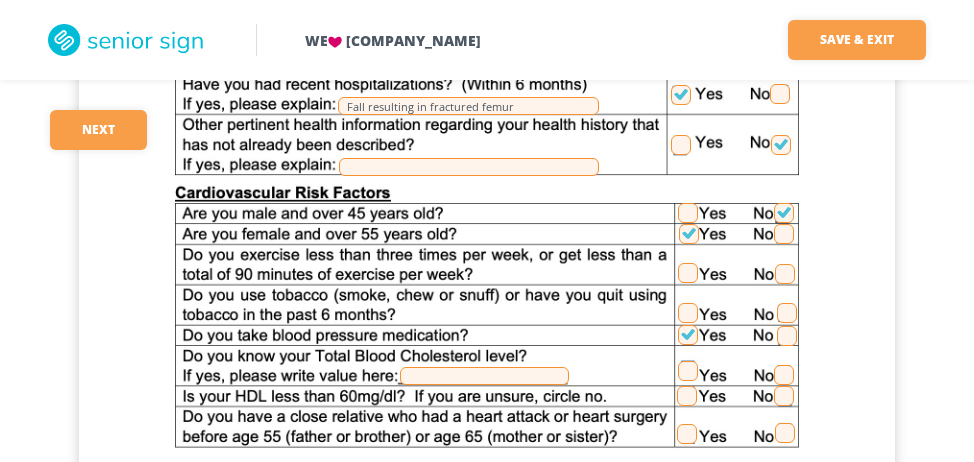 click at bounding box center (785, 274) 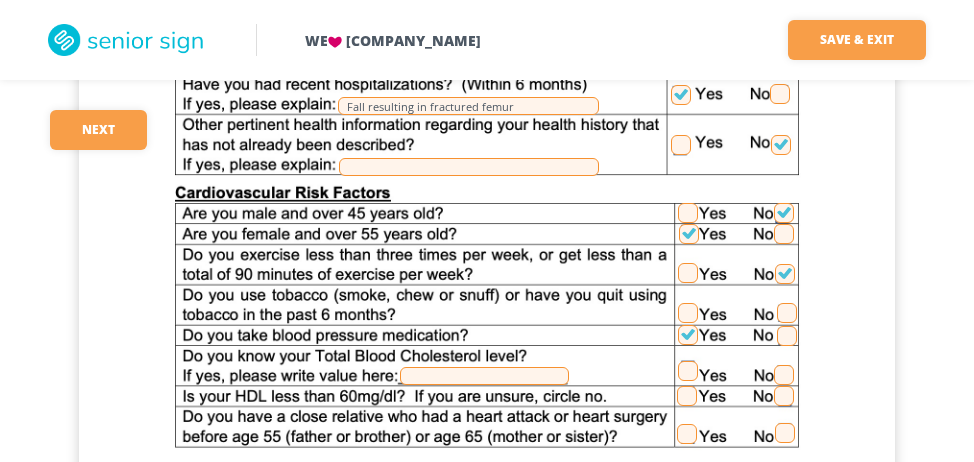 click at bounding box center (787, 313) 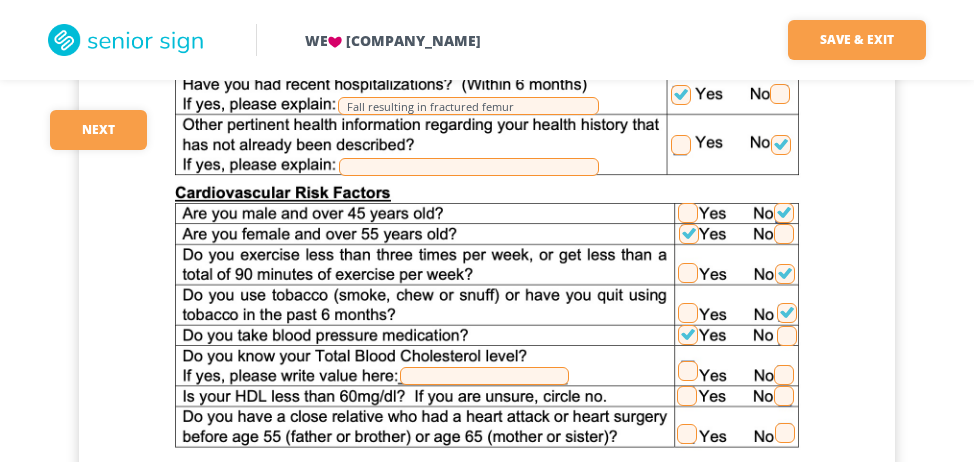 click at bounding box center [785, 433] 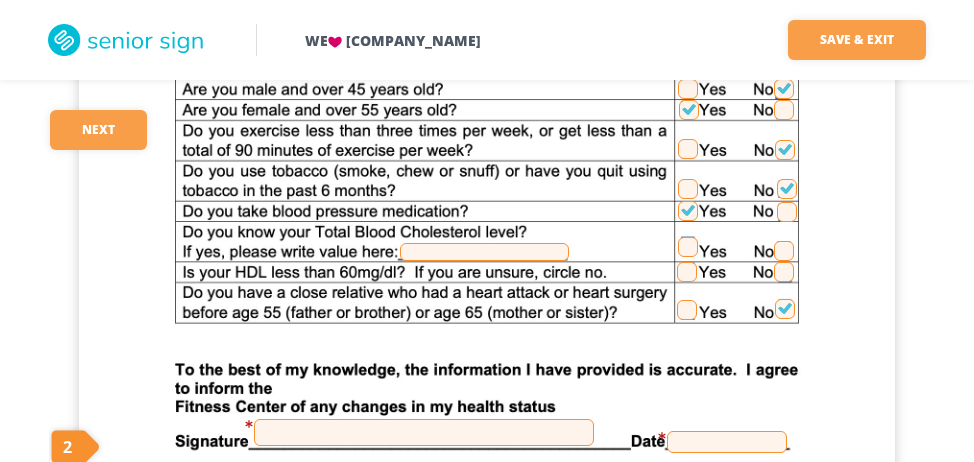 scroll, scrollTop: 2746, scrollLeft: 0, axis: vertical 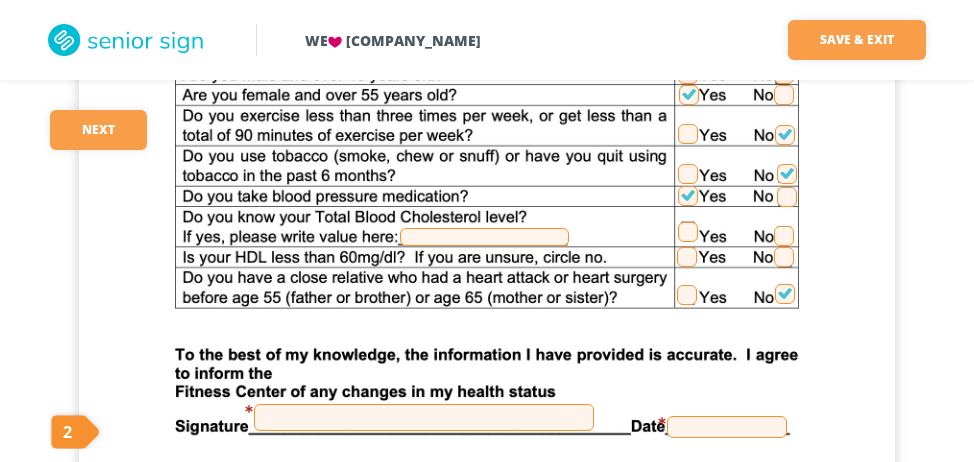 click at bounding box center (424, 417) 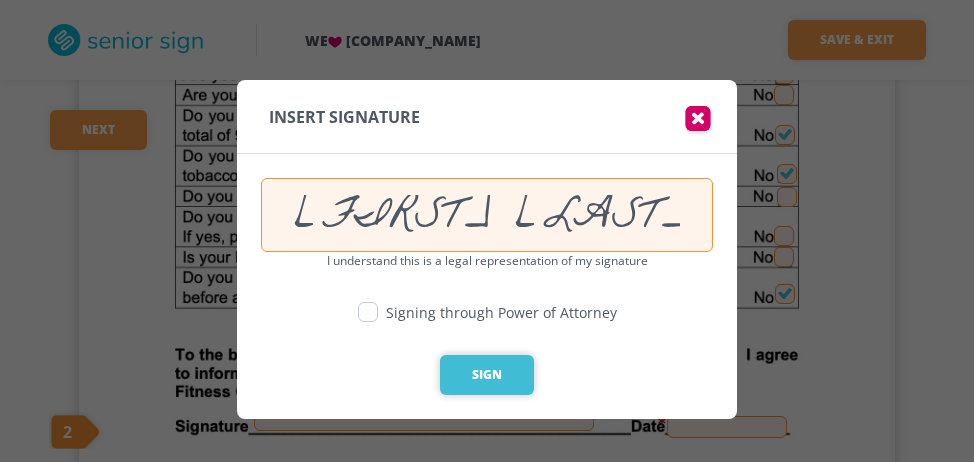 click on "Sign" at bounding box center [487, 375] 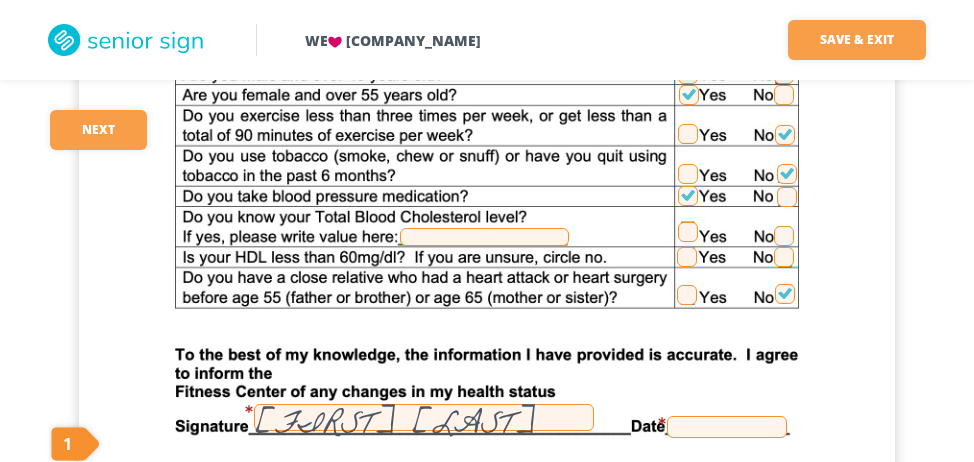click at bounding box center [727, 427] 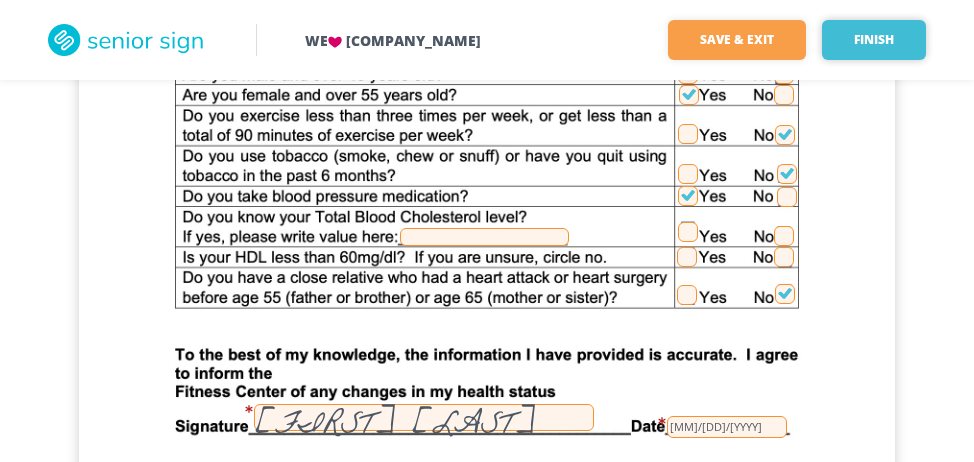click on "Finish" at bounding box center [874, 40] 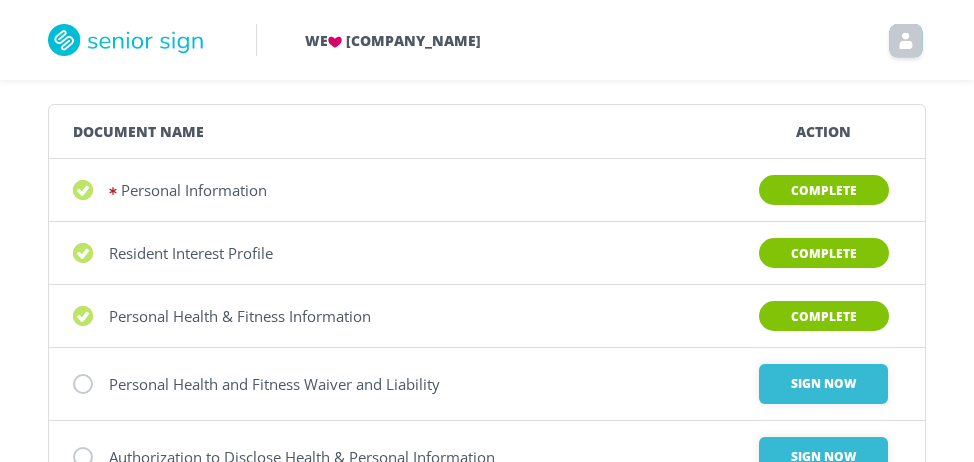 scroll, scrollTop: 138, scrollLeft: 0, axis: vertical 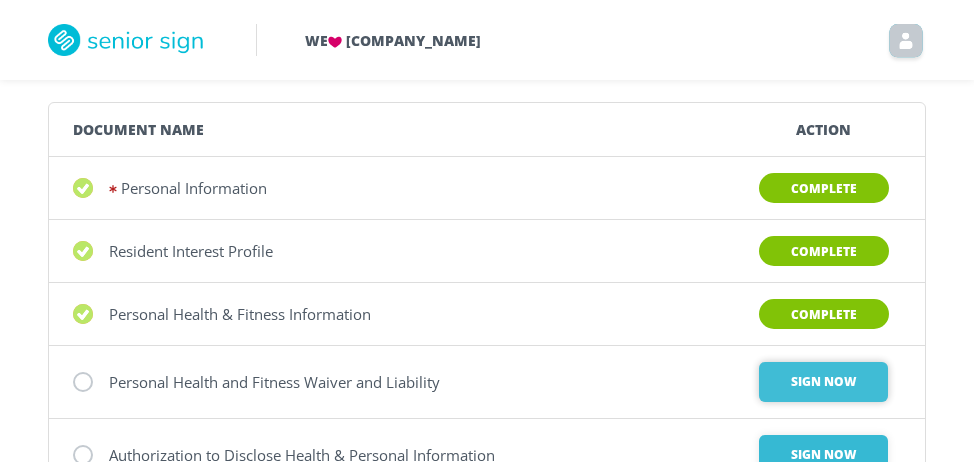 click on "Sign Now" at bounding box center (823, 382) 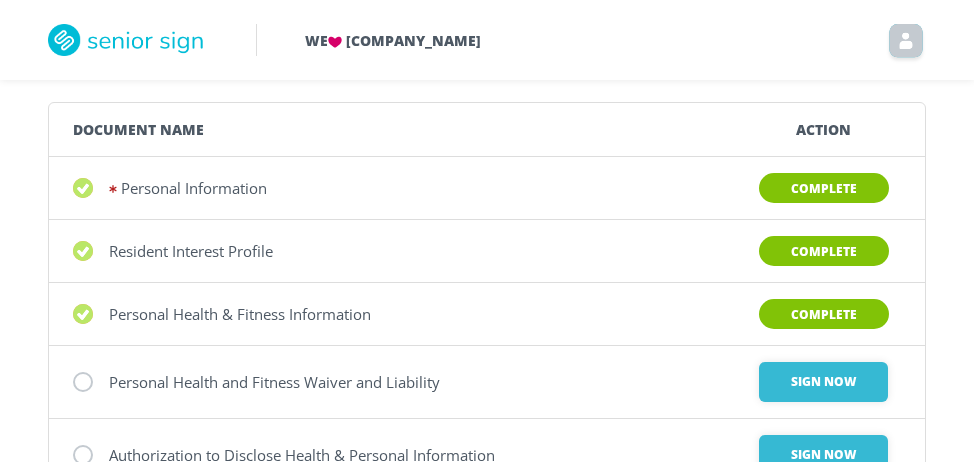 scroll, scrollTop: 0, scrollLeft: 0, axis: both 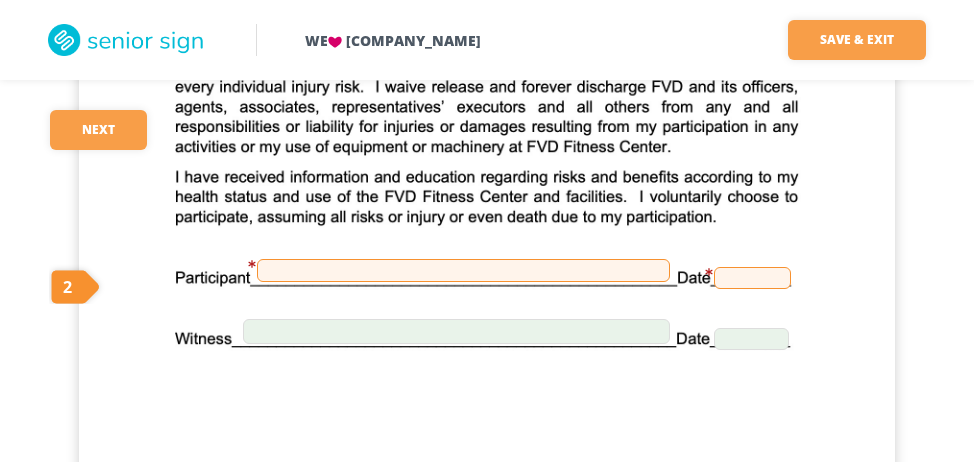 click at bounding box center (463, 270) 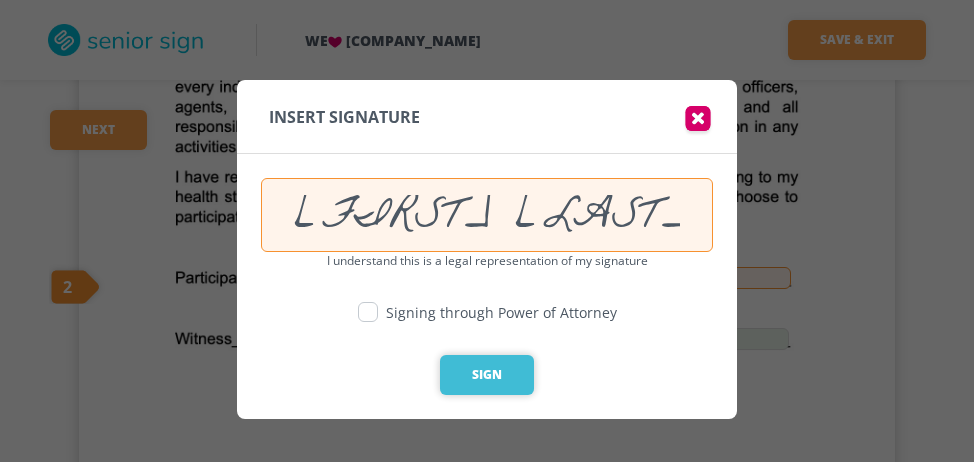 click on "Sign" at bounding box center [487, 375] 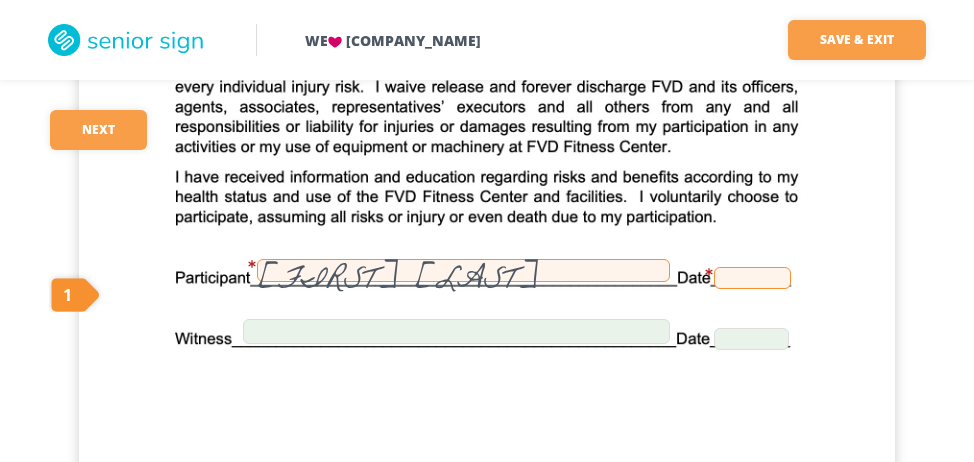 click at bounding box center (752, 278) 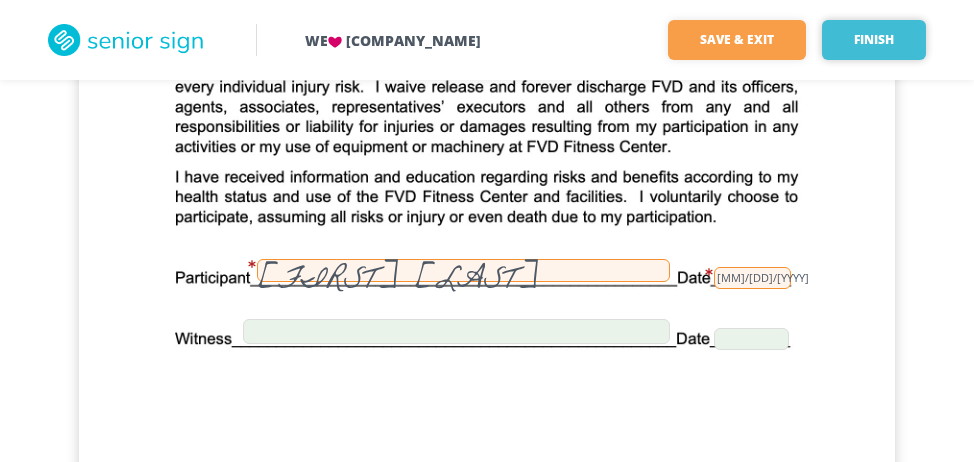 click on "Finish" at bounding box center (874, 40) 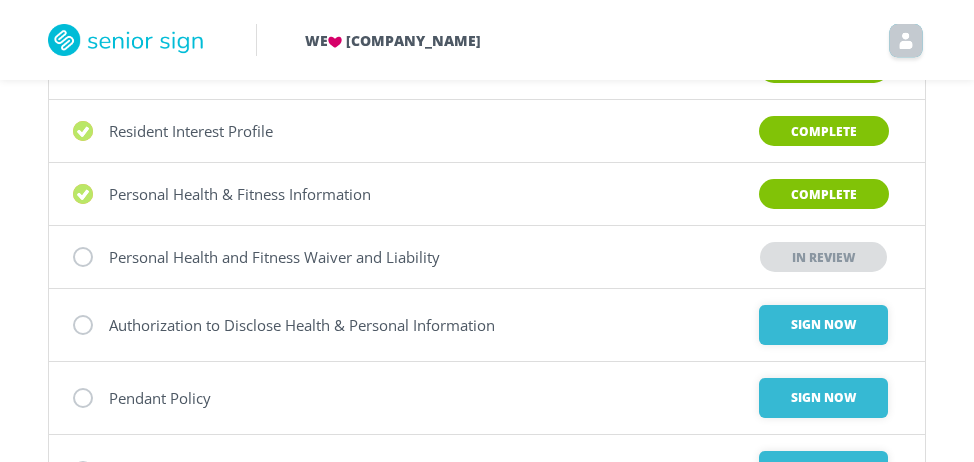 scroll, scrollTop: 253, scrollLeft: 0, axis: vertical 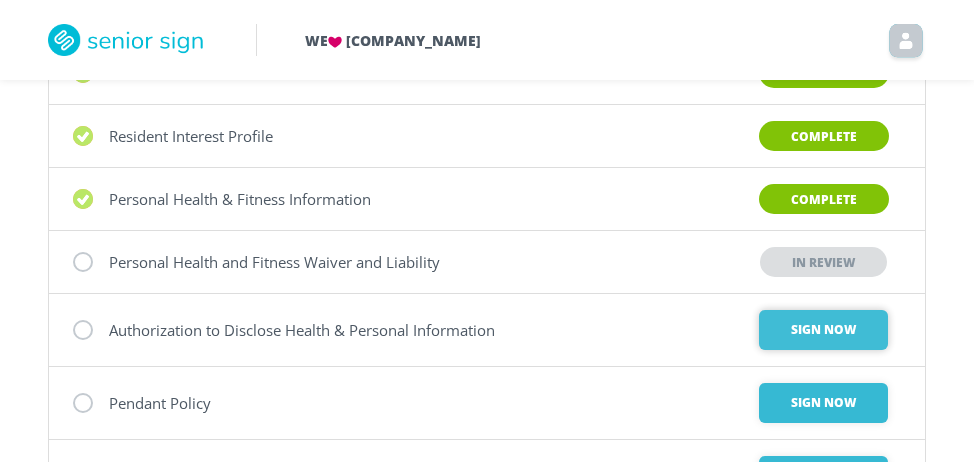 click on "Sign Now" at bounding box center [823, 330] 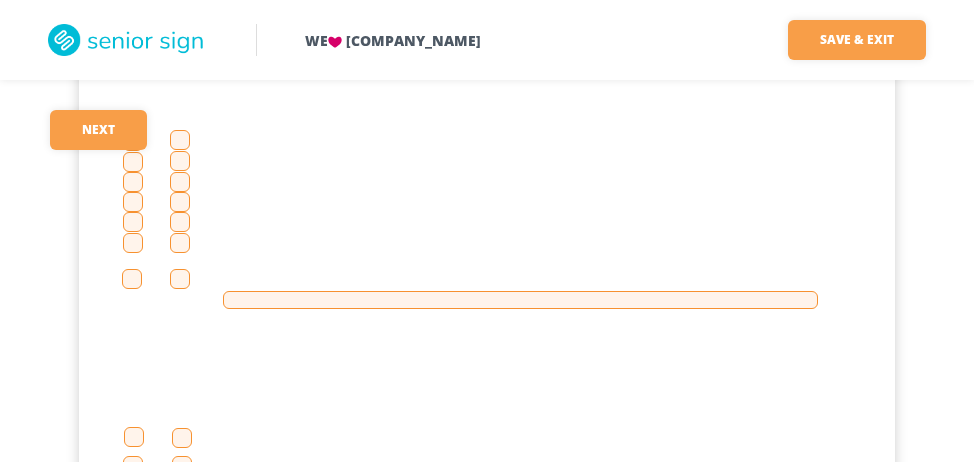 scroll, scrollTop: 424, scrollLeft: 0, axis: vertical 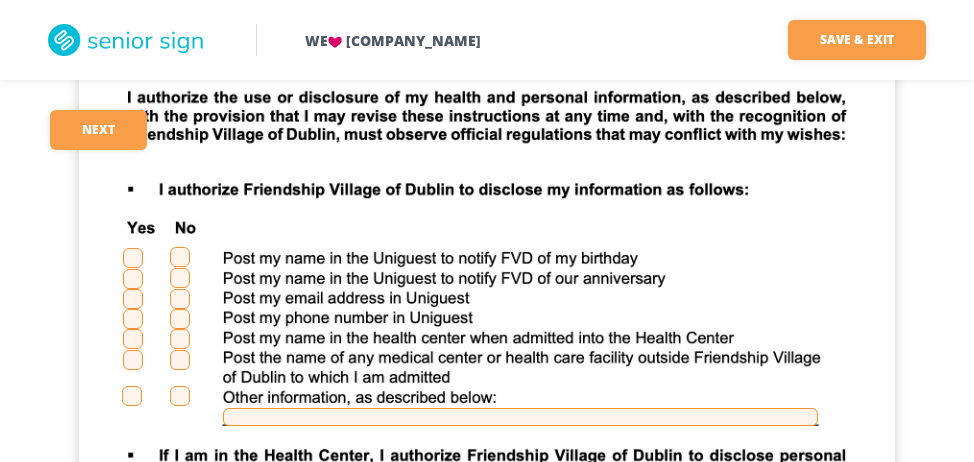 click at bounding box center [133, 258] 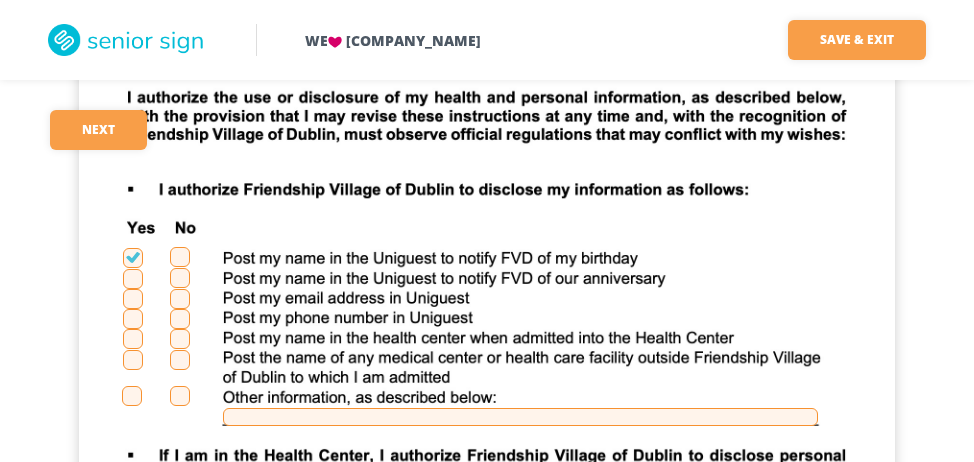 click at bounding box center (133, 279) 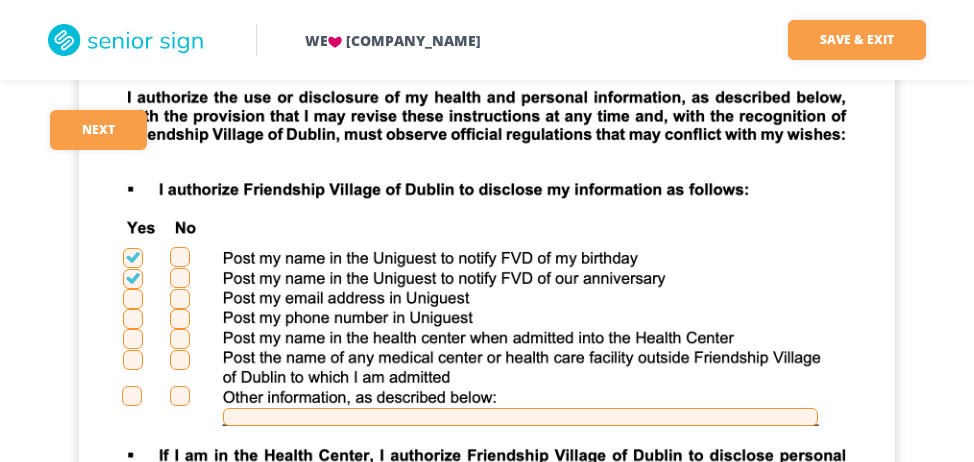 click at bounding box center (133, 299) 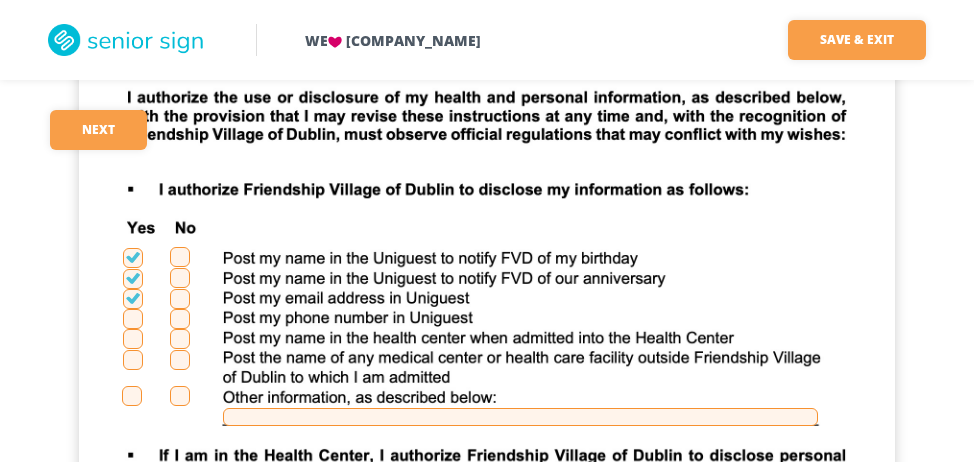 click at bounding box center (133, 319) 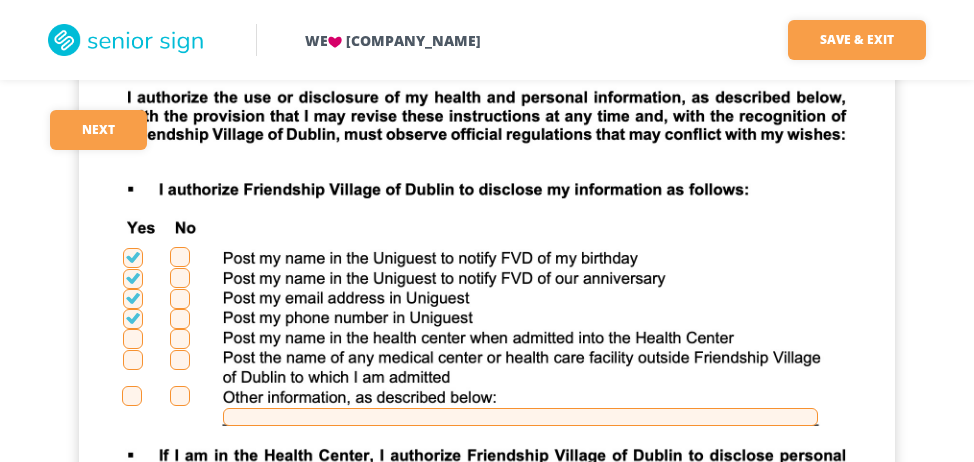 click at bounding box center [133, 339] 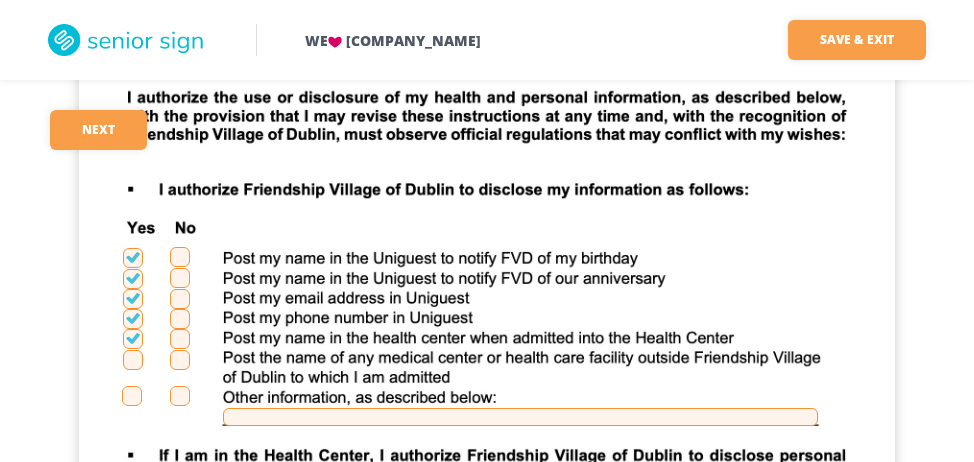 click at bounding box center [133, 360] 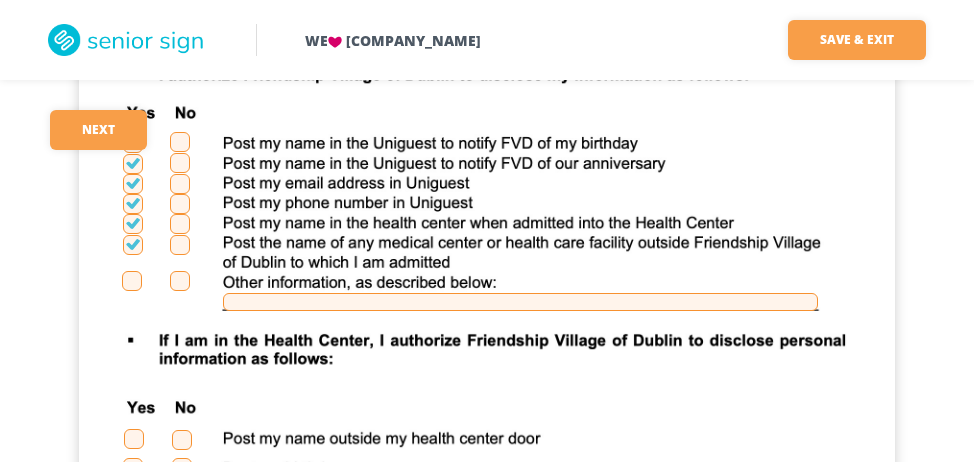 scroll, scrollTop: 430, scrollLeft: 0, axis: vertical 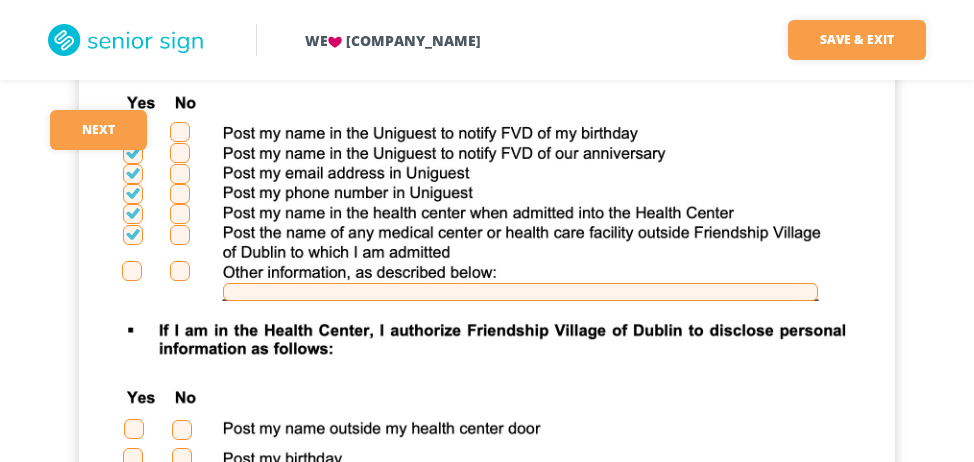 click at bounding box center [132, 271] 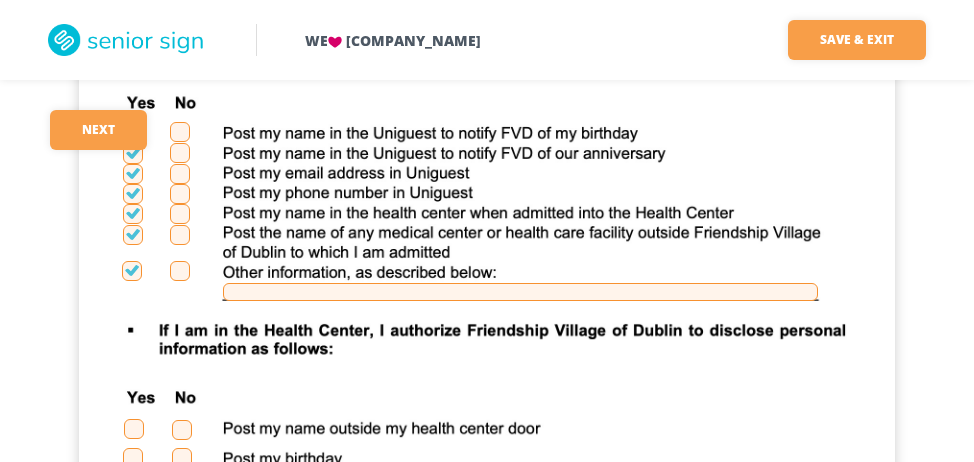 click at bounding box center (134, 429) 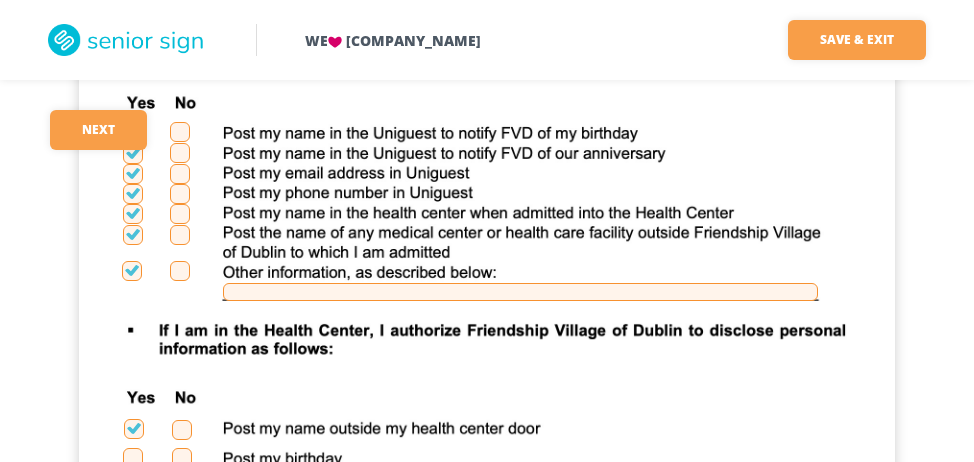 click at bounding box center [133, 458] 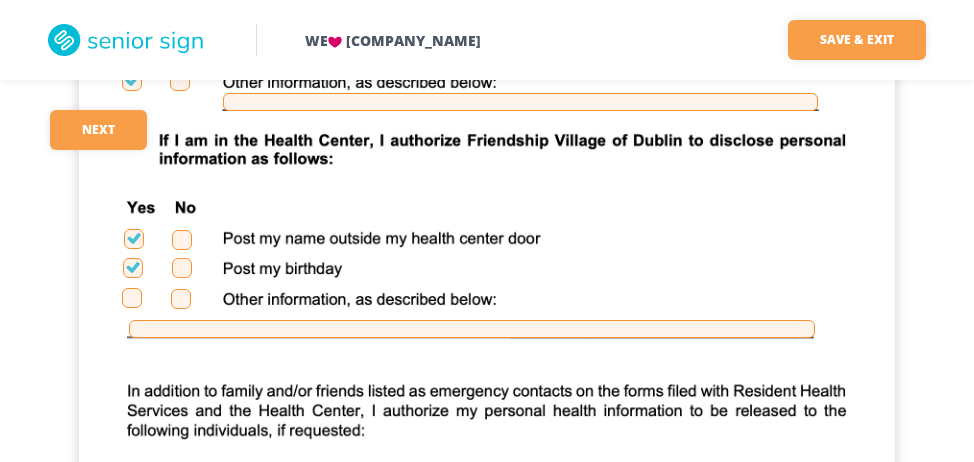 scroll, scrollTop: 625, scrollLeft: 0, axis: vertical 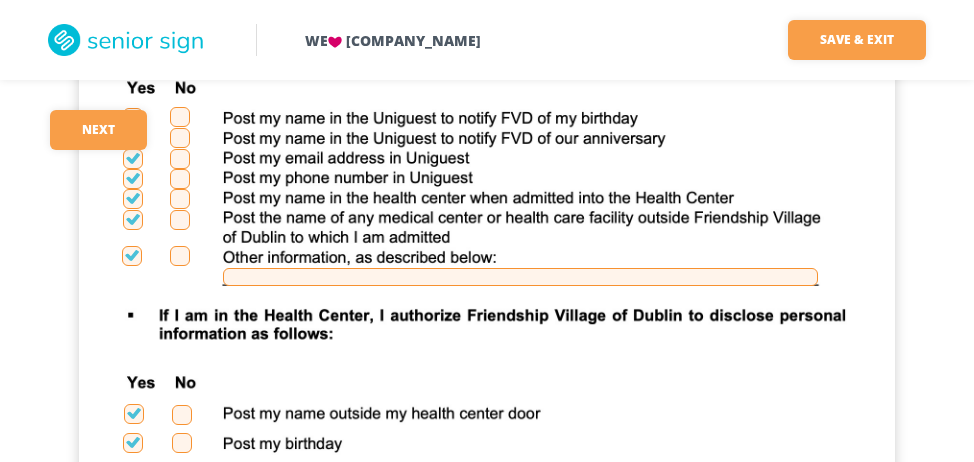 click at bounding box center [132, 256] 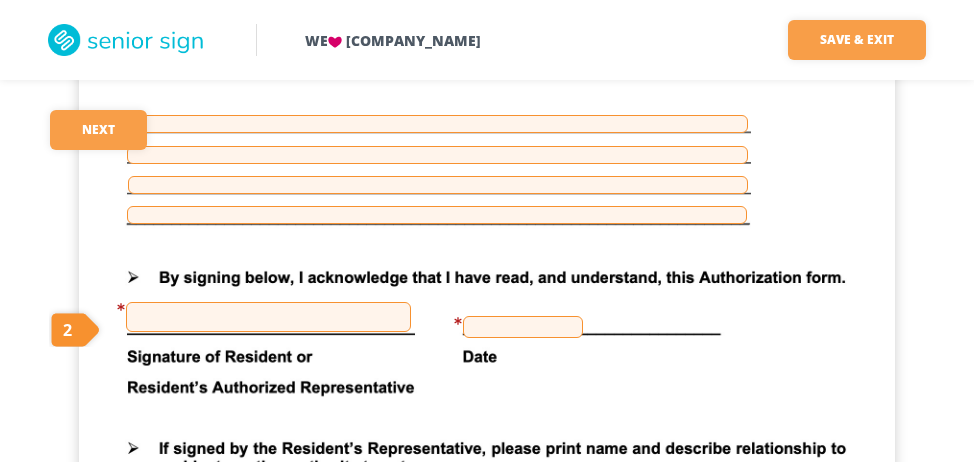 scroll, scrollTop: 1164, scrollLeft: 0, axis: vertical 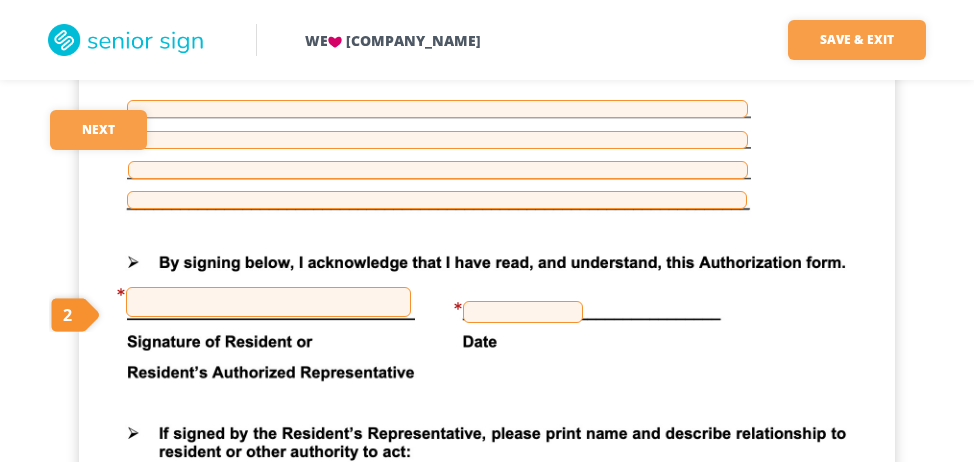 click at bounding box center (268, 302) 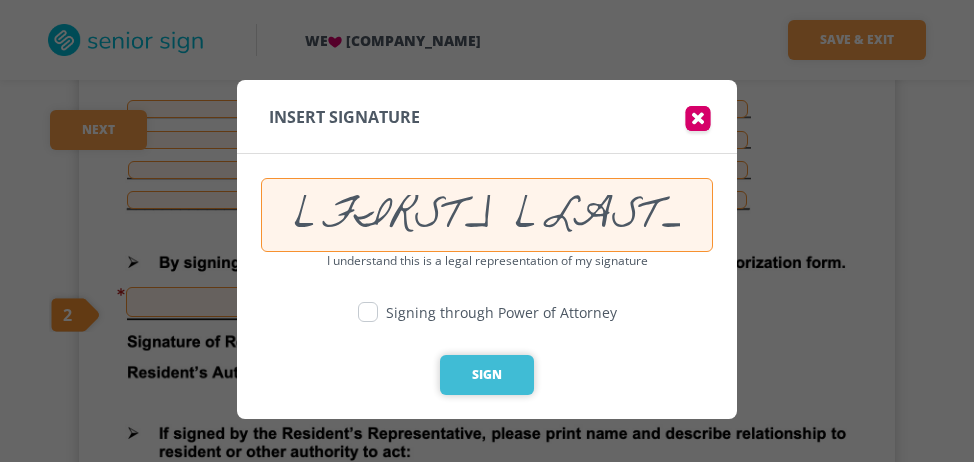 click on "Sign" at bounding box center (487, 375) 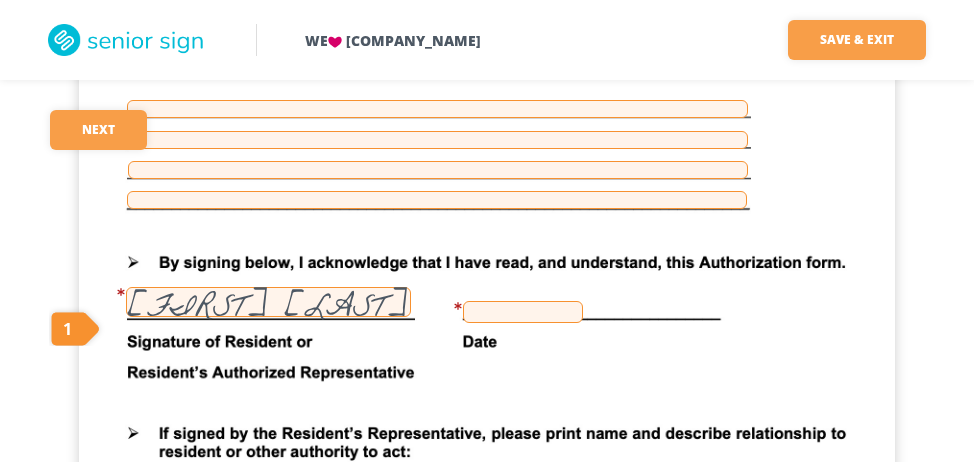 click at bounding box center (523, 312) 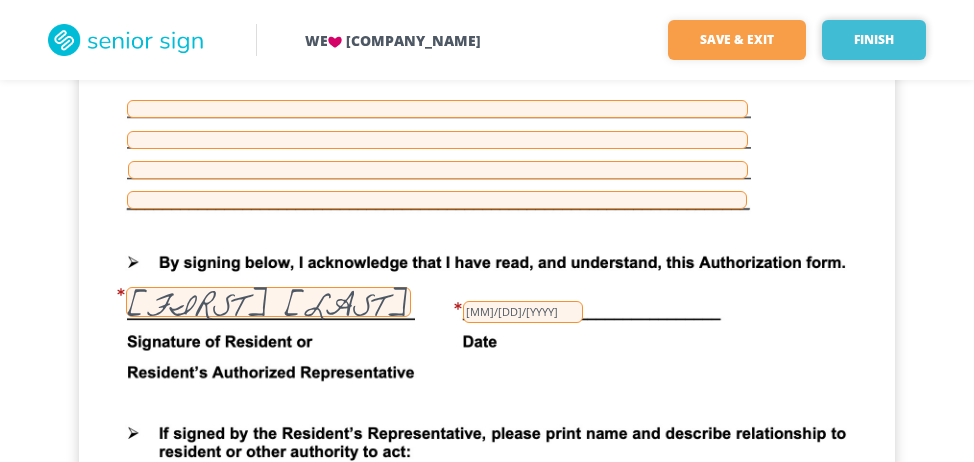 click on "Finish" at bounding box center [874, 40] 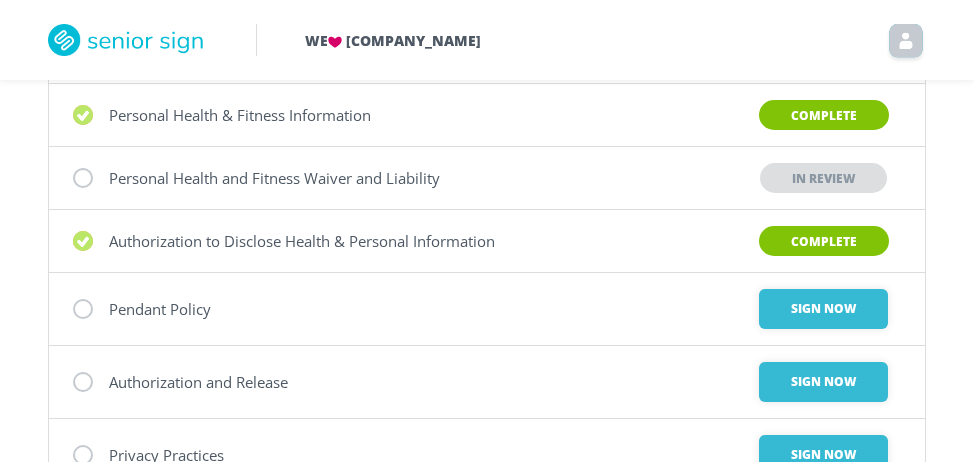 scroll, scrollTop: 339, scrollLeft: 0, axis: vertical 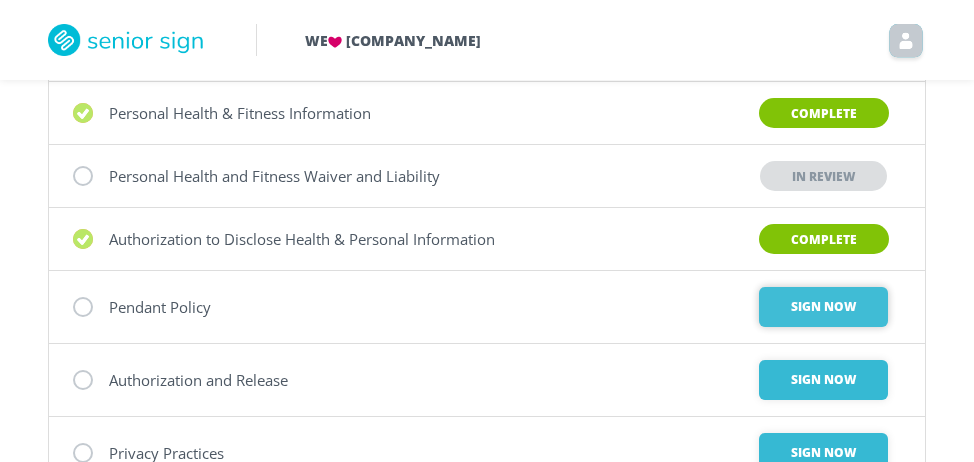 click on "Sign Now" at bounding box center (823, 307) 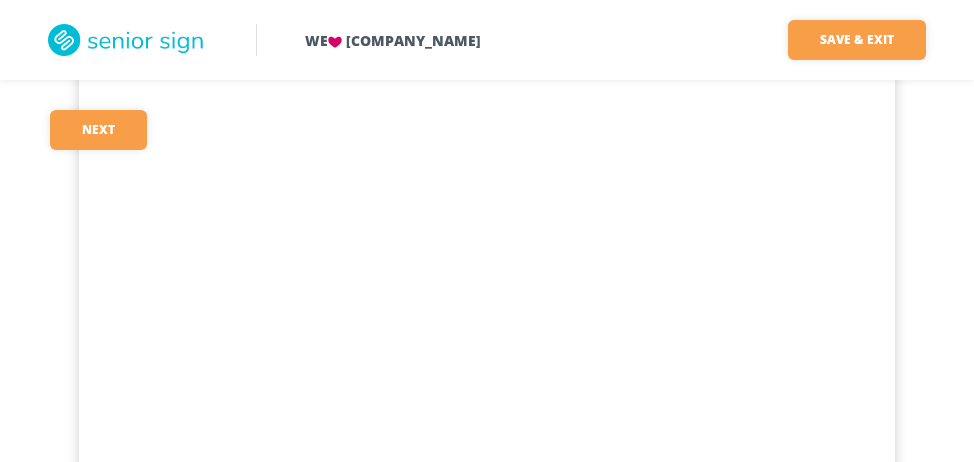 scroll, scrollTop: 269, scrollLeft: 0, axis: vertical 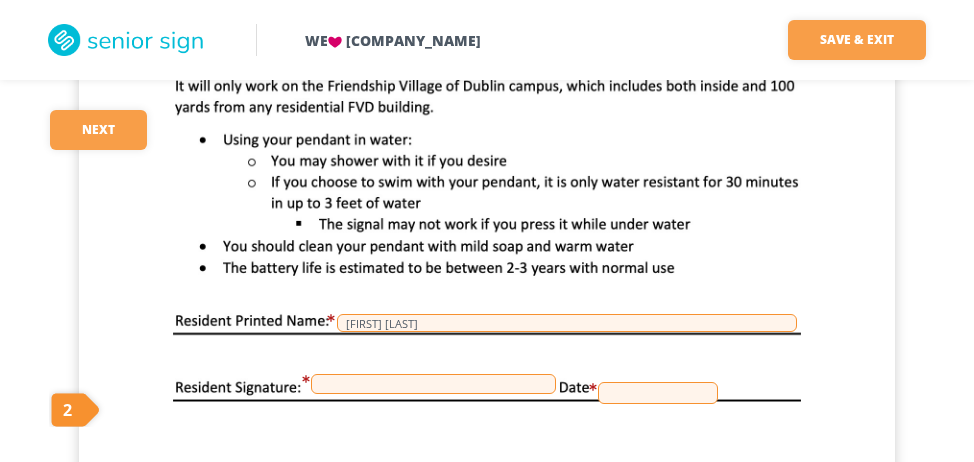 click at bounding box center (433, 384) 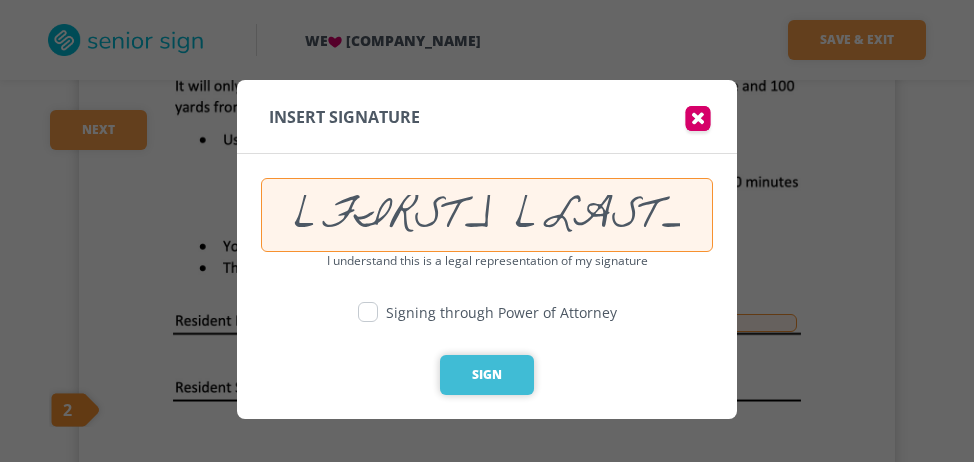 click on "Sign" at bounding box center [487, 375] 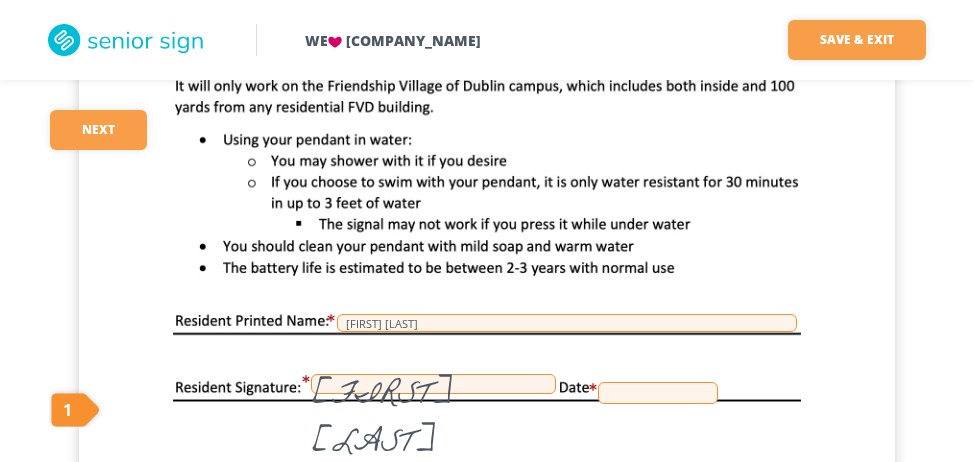 click at bounding box center (658, 393) 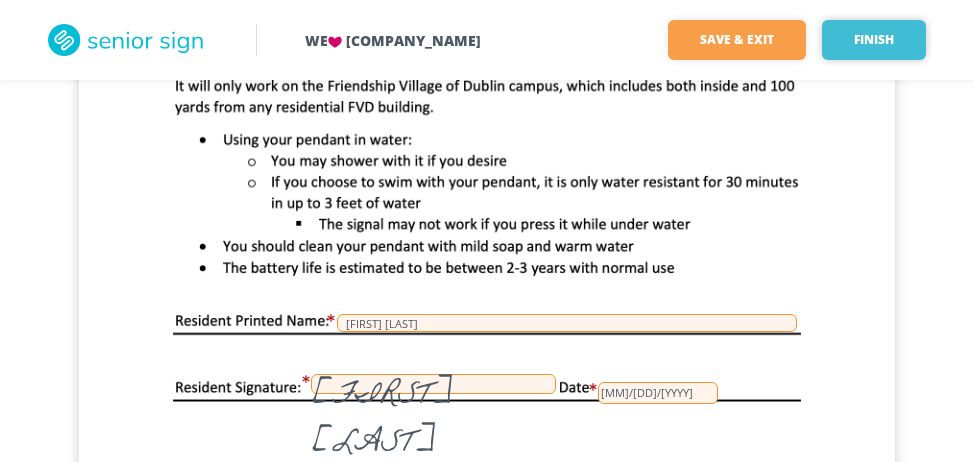 click on "Finish" at bounding box center [874, 40] 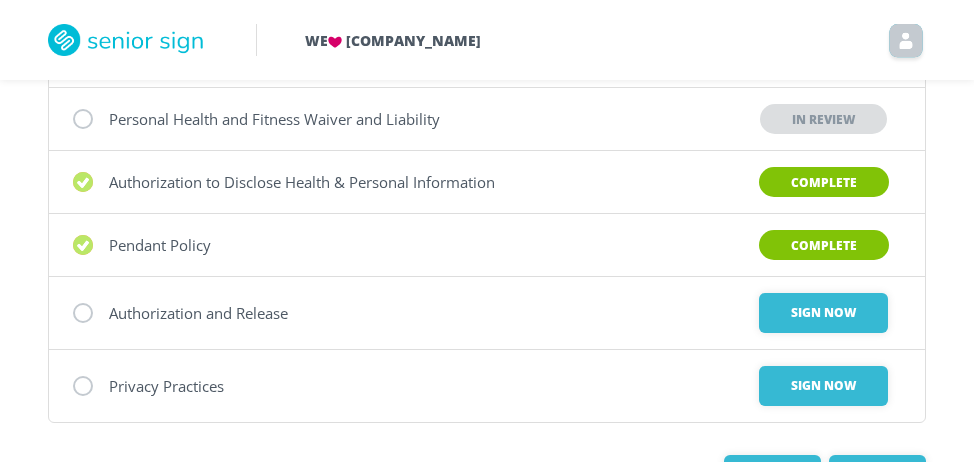 scroll, scrollTop: 398, scrollLeft: 0, axis: vertical 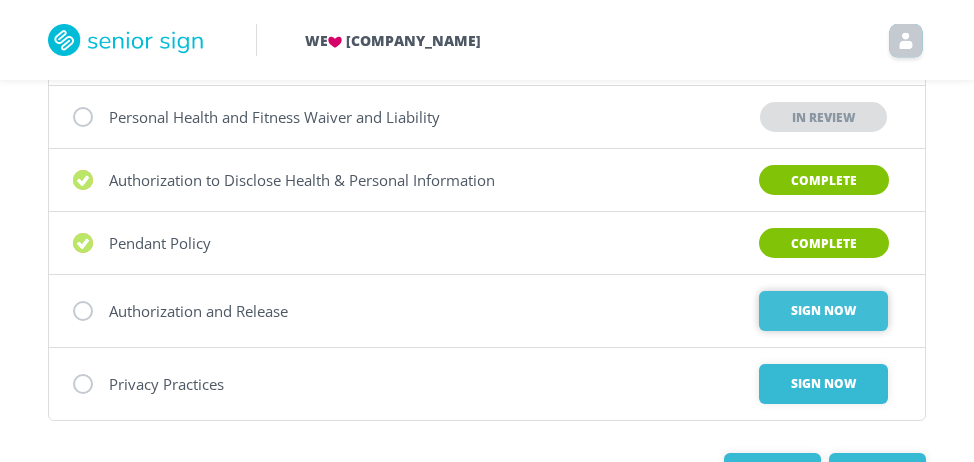 click on "Sign Now" at bounding box center [823, 311] 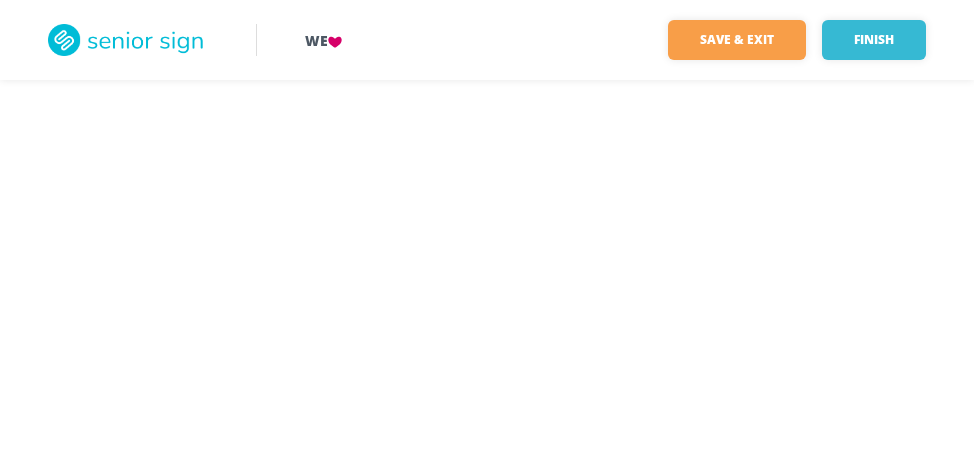 scroll, scrollTop: 0, scrollLeft: 0, axis: both 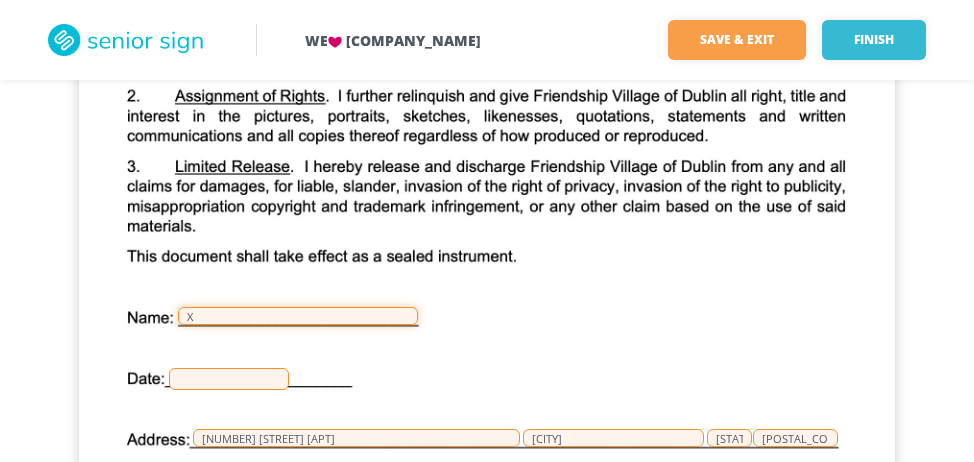 click on "X" at bounding box center (298, 316) 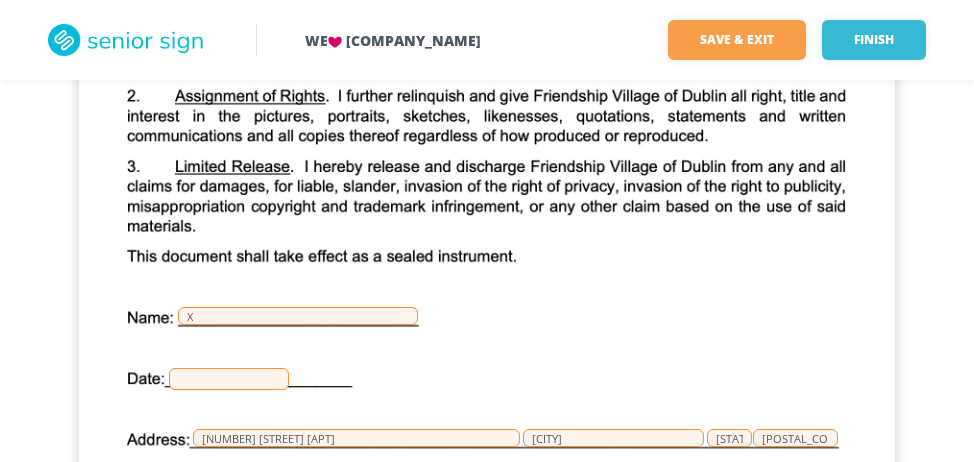 click on "X [NUMBER] [STREET] [APT] [CITY] [STATE] [POSTAL_CODE]" at bounding box center (487, 243) 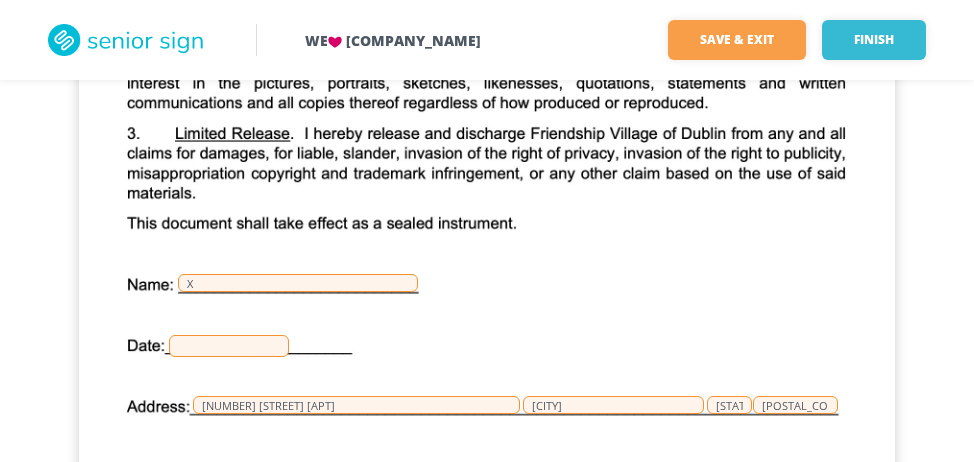 scroll, scrollTop: 466, scrollLeft: 0, axis: vertical 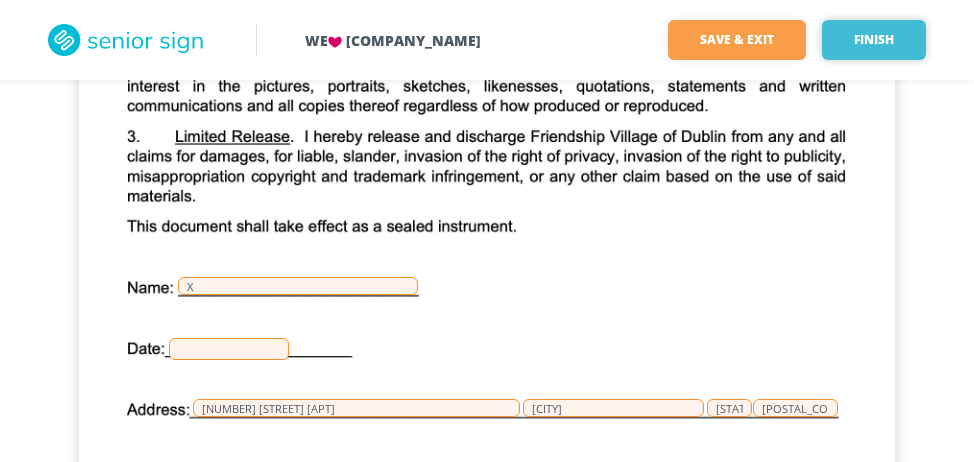 click on "Finish" at bounding box center [874, 40] 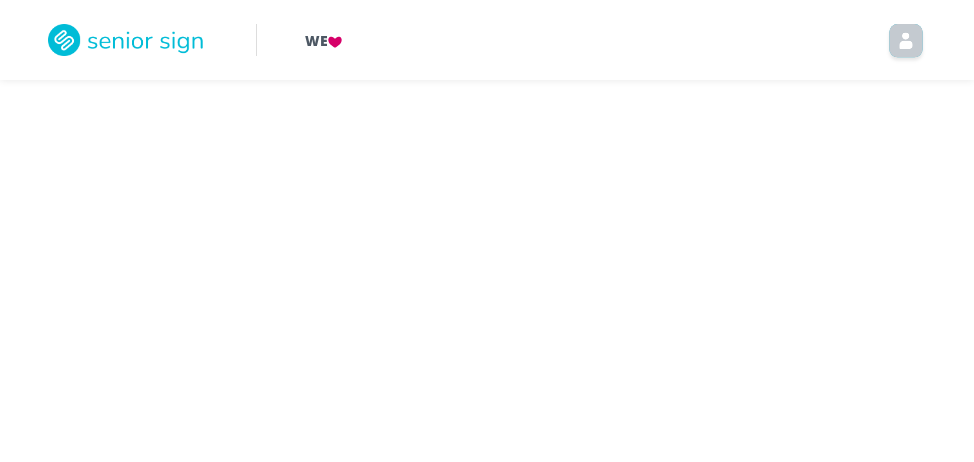 scroll, scrollTop: 0, scrollLeft: 0, axis: both 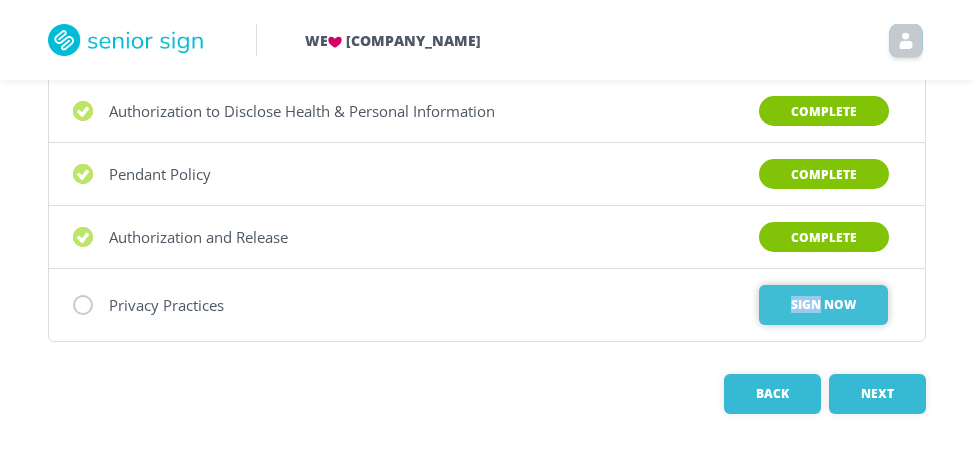 click on "Sign Now" at bounding box center [823, 305] 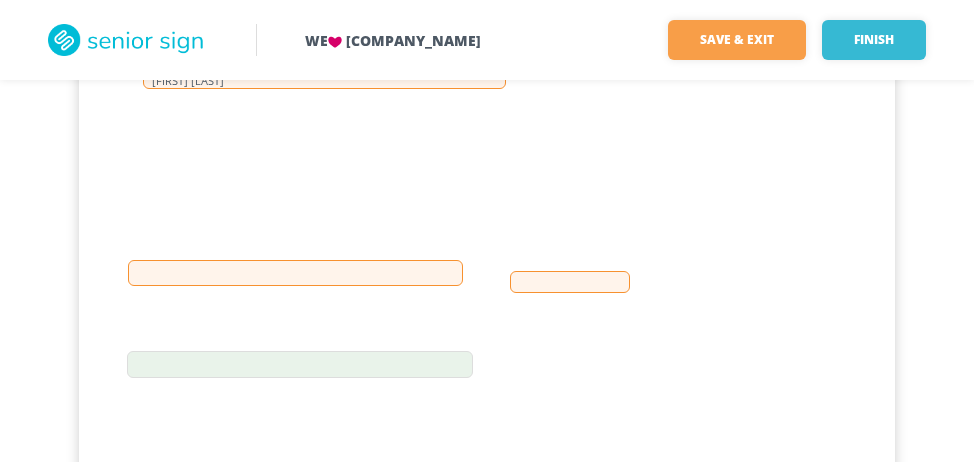 scroll, scrollTop: 6759, scrollLeft: 0, axis: vertical 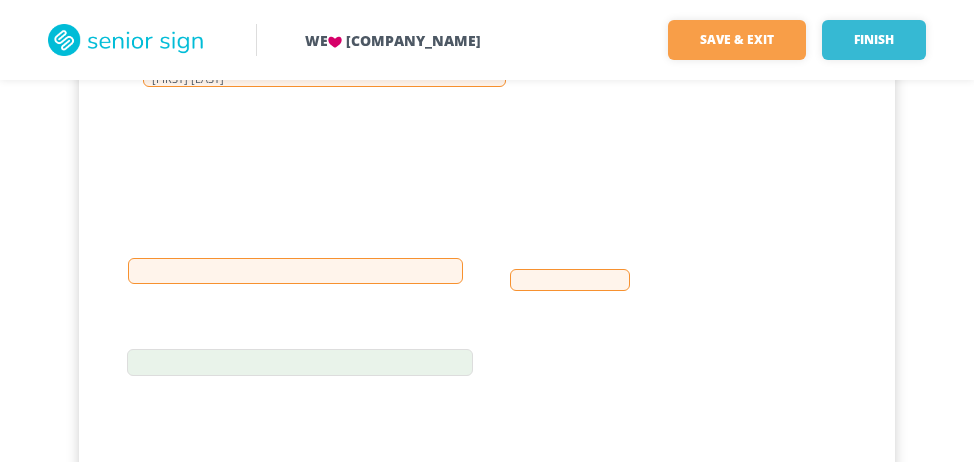 click at bounding box center (295, 271) 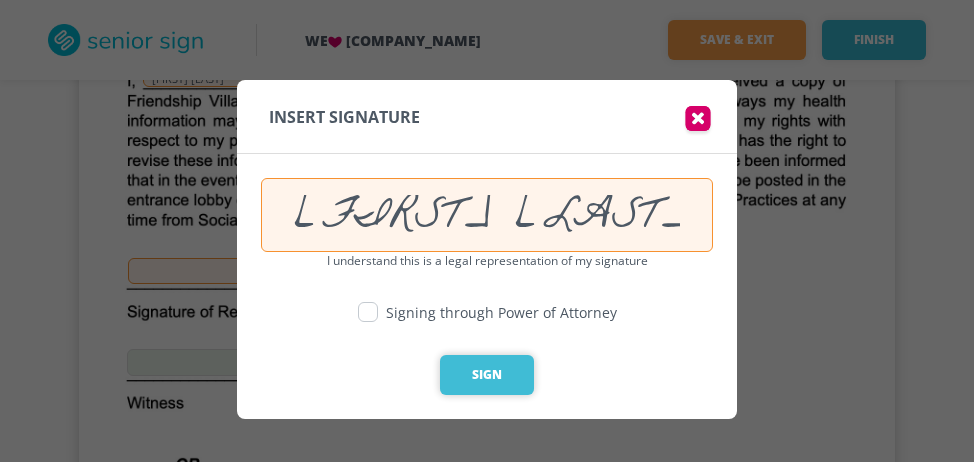 click on "Sign" at bounding box center (487, 375) 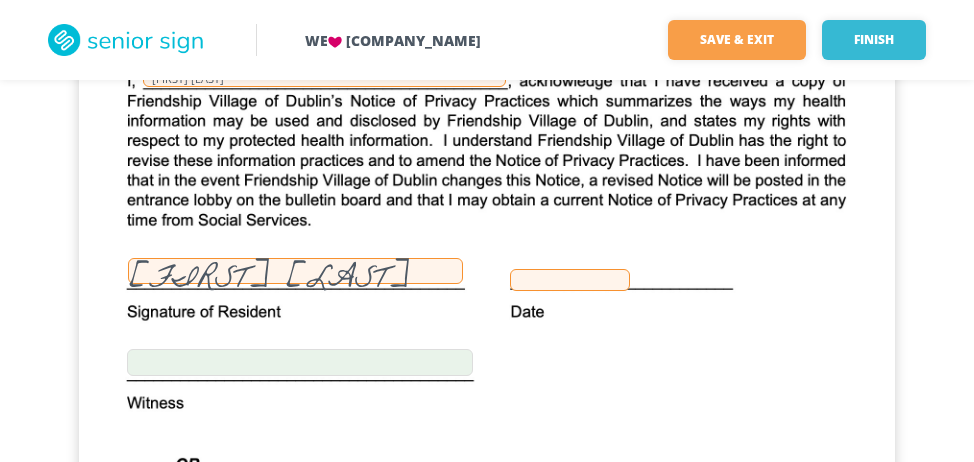 click at bounding box center (570, 280) 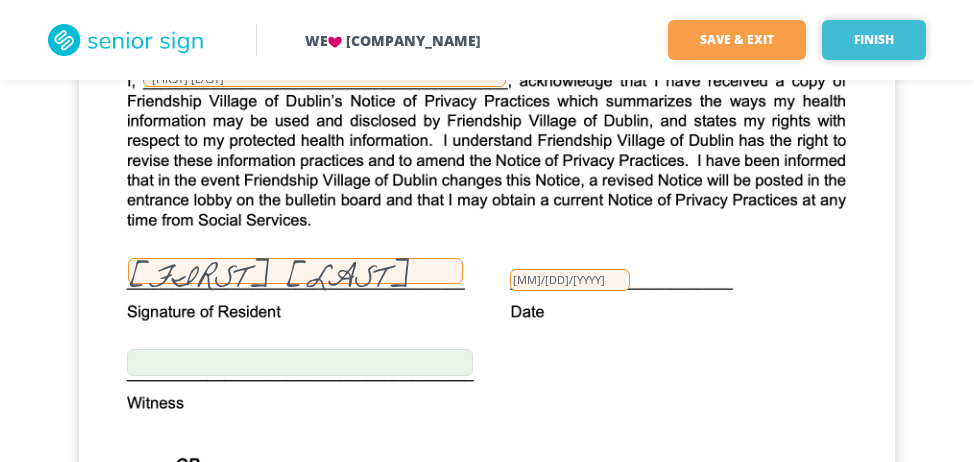 click on "Finish" at bounding box center [874, 40] 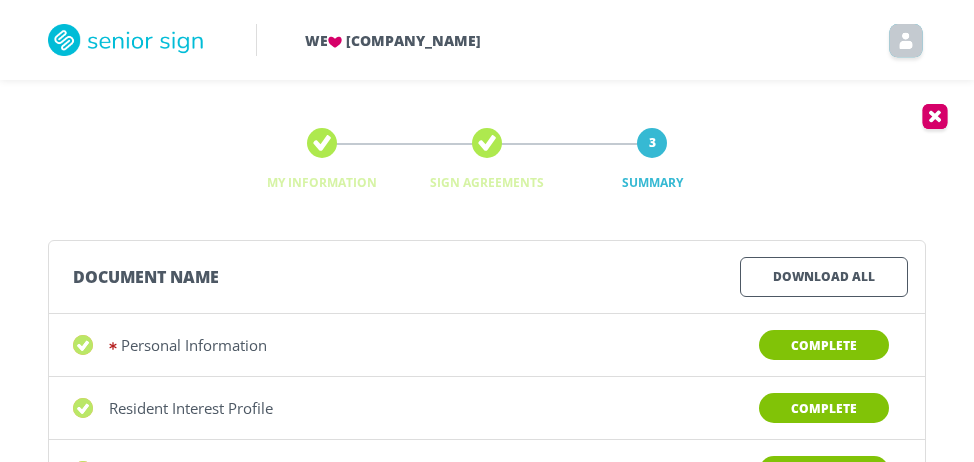 scroll, scrollTop: 4, scrollLeft: 0, axis: vertical 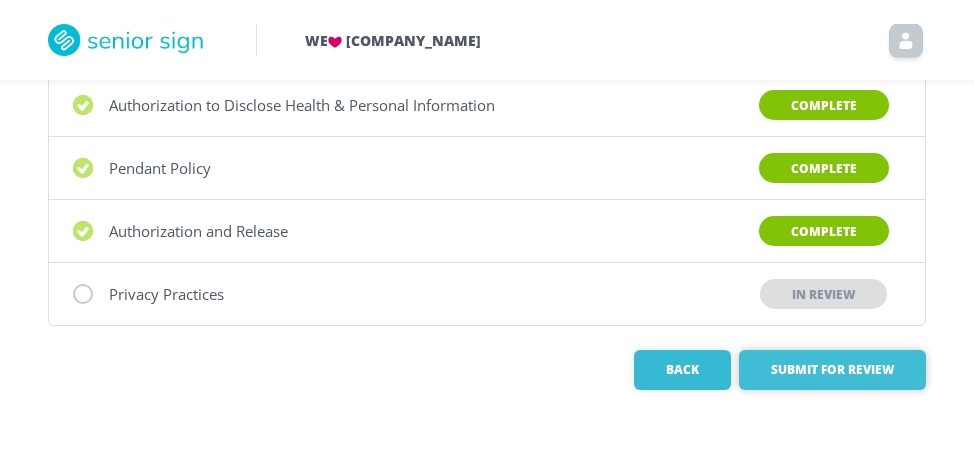 click on "Submit for Review" at bounding box center [832, 370] 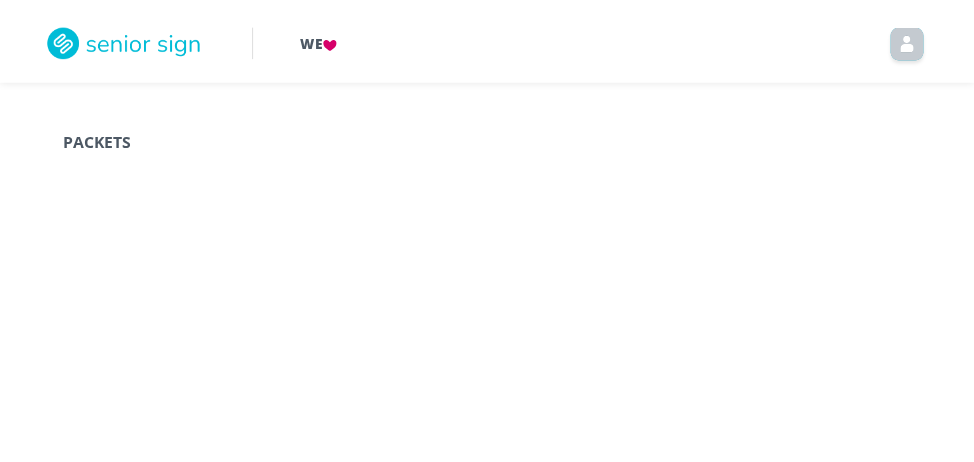 scroll, scrollTop: 0, scrollLeft: 0, axis: both 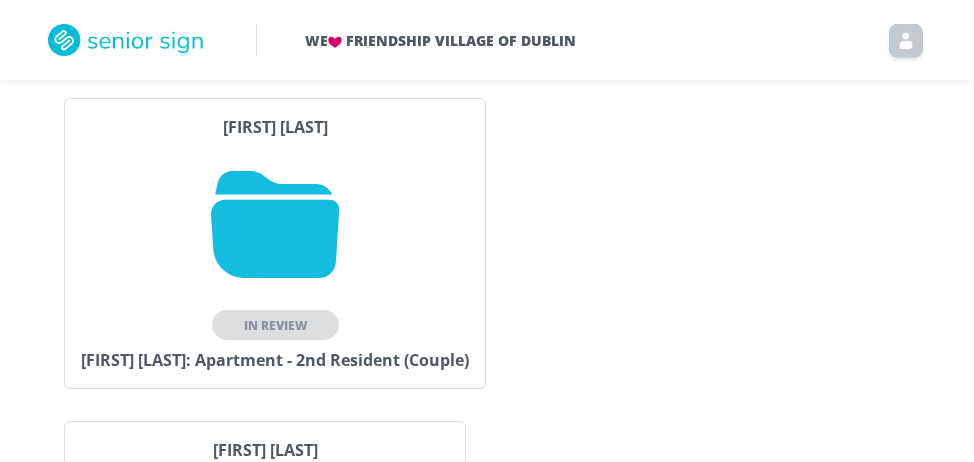 drag, startPoint x: 960, startPoint y: 328, endPoint x: 953, endPoint y: 367, distance: 39.623226 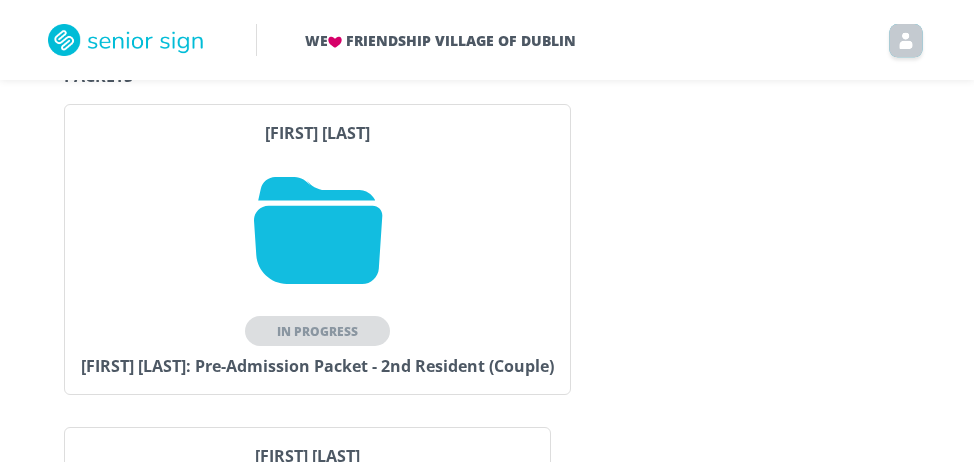 scroll, scrollTop: 42, scrollLeft: 0, axis: vertical 